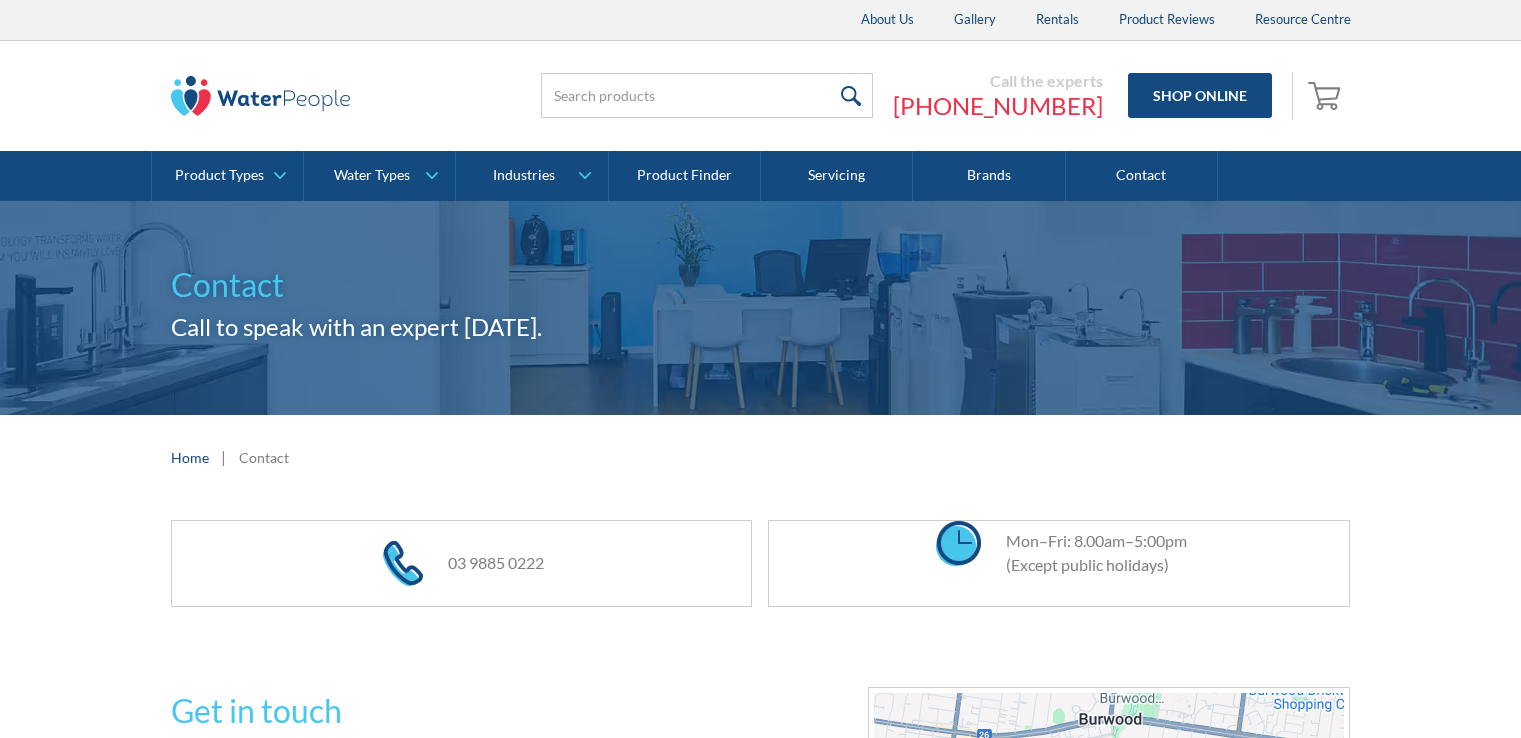scroll, scrollTop: 0, scrollLeft: 0, axis: both 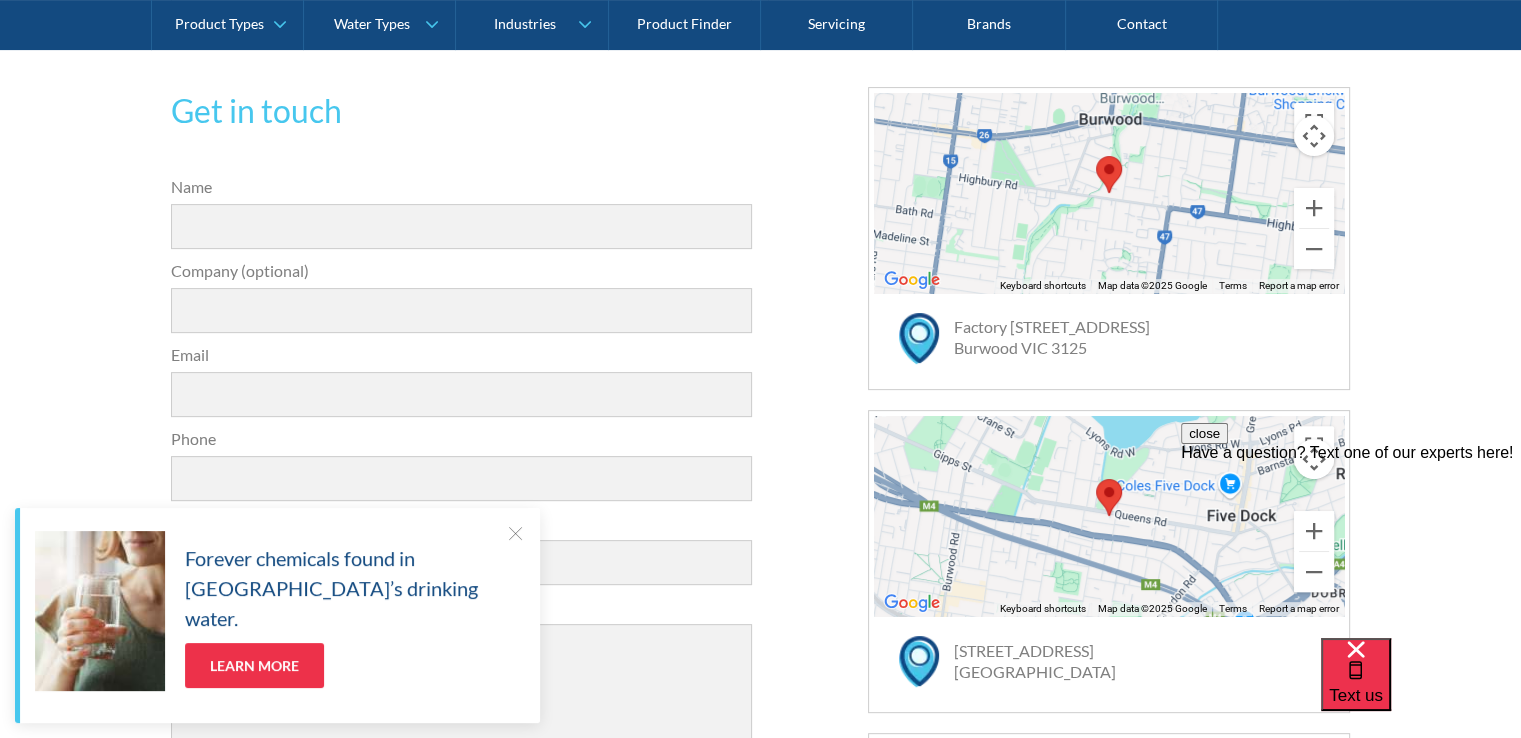 click on "Get in touch 31a2535b1fa56df3e4085a503ca978b33ae07608c9274f6380584a90323ec471d39657e024ac02ae40bec7f235ce3ba02c09 Name Company (optional) Email Phone Postcode Message Send Thank you! Your submission has been received! Oops! Something went wrong while submitting the form. ← Move left → Move right ↑ Move up ↓ Move down + Zoom in - Zoom out Home Jump left by 75% End Jump right by 75% Page Up Jump up by 75% Page Down Jump down by 75% Keyboard shortcuts Map Data Map data ©2025 Google Map data ©2025 Google 500 m  Click to toggle between metric and imperial units Terms Report a map error Factory [STREET_ADDRESS] ← Move left → Move right ↑ Move up ↓ Move down + Zoom in - Zoom out Home Jump left by 75% End Jump right by 75% Page Up Jump up by 75% Page Down Jump down by 75% Keyboard shortcuts Map Data Map data ©2025 Google Map data ©2025 Google 500 m  Click to toggle between metric and imperial units Terms Report a map error [STREET_ADDRESS] ← Move left →" at bounding box center [760, 562] 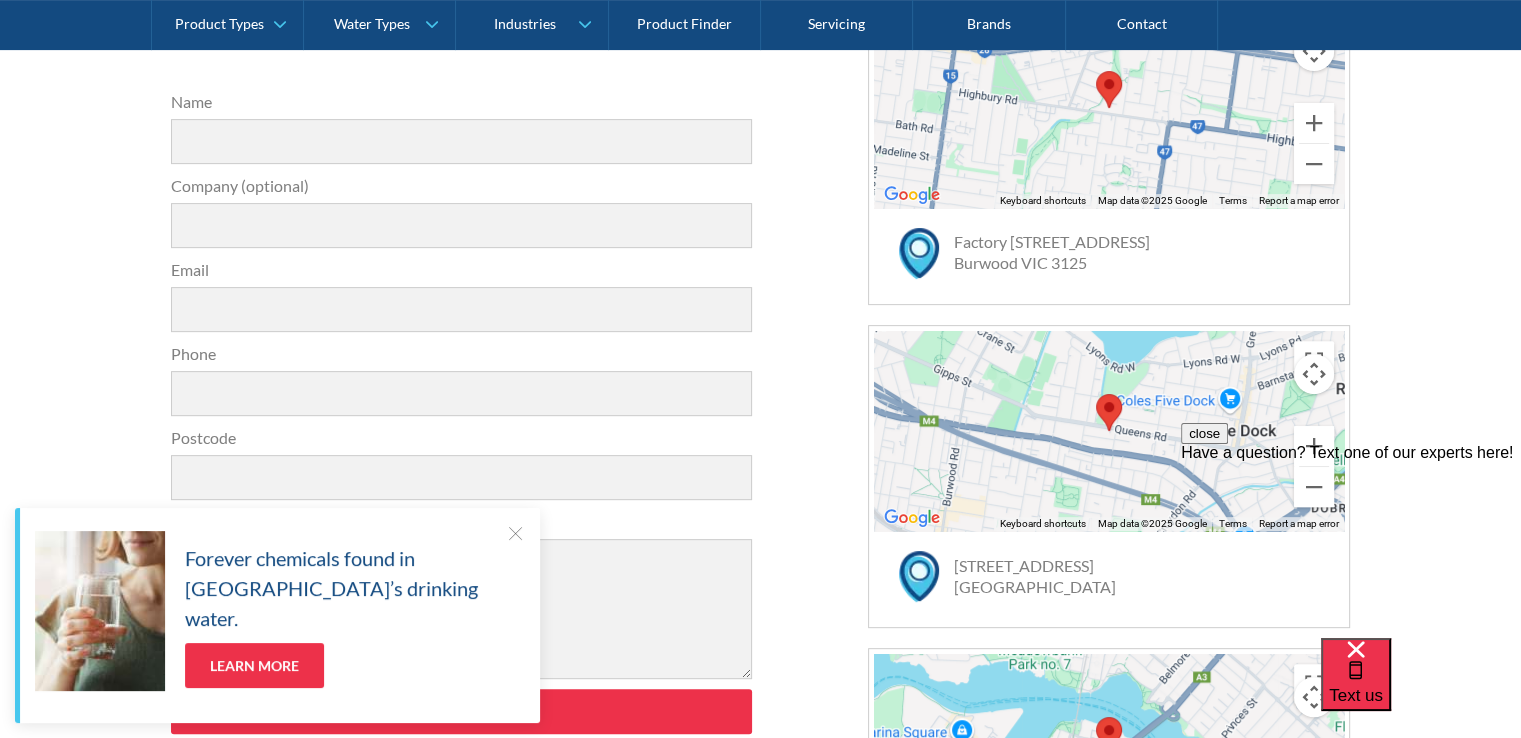 scroll, scrollTop: 600, scrollLeft: 0, axis: vertical 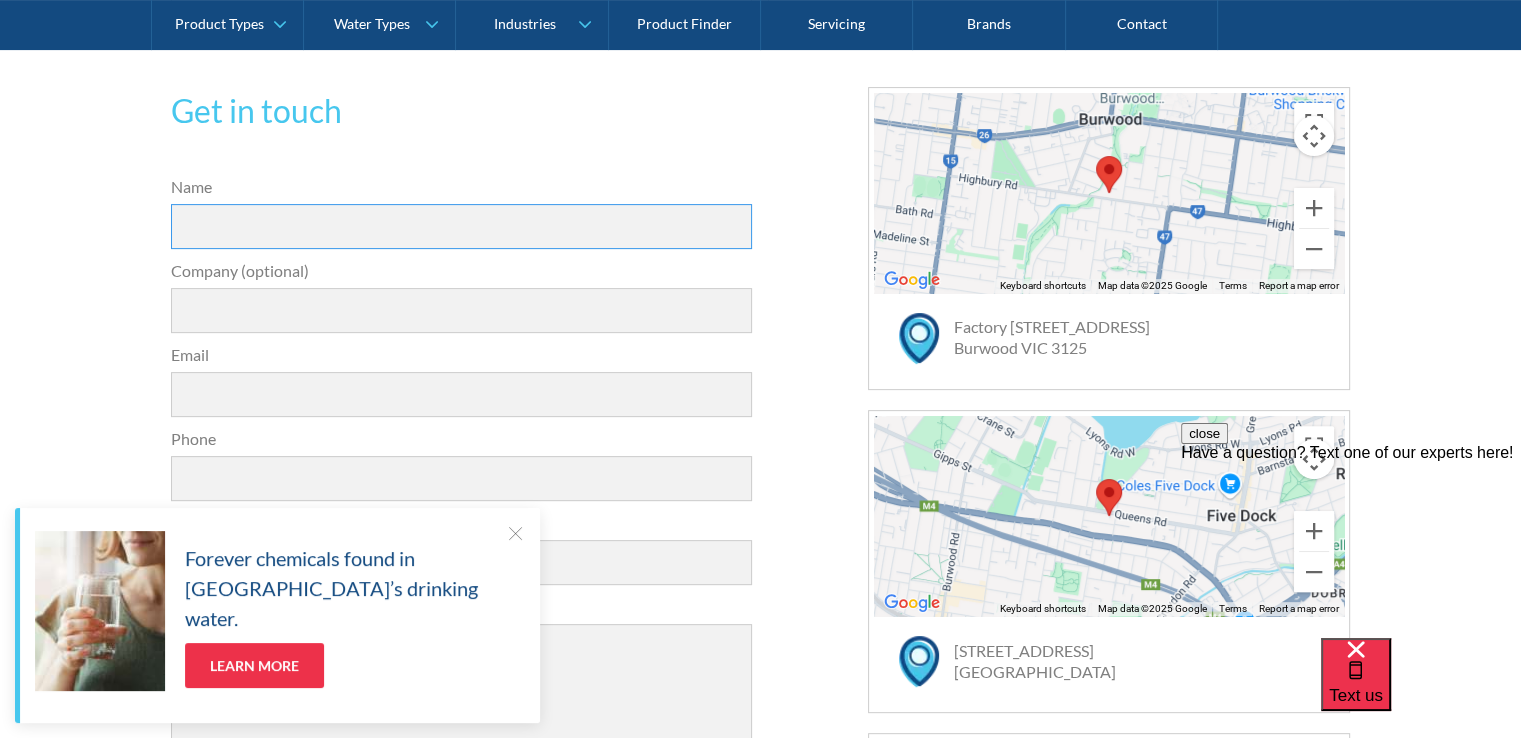 click on "Name" at bounding box center [462, 226] 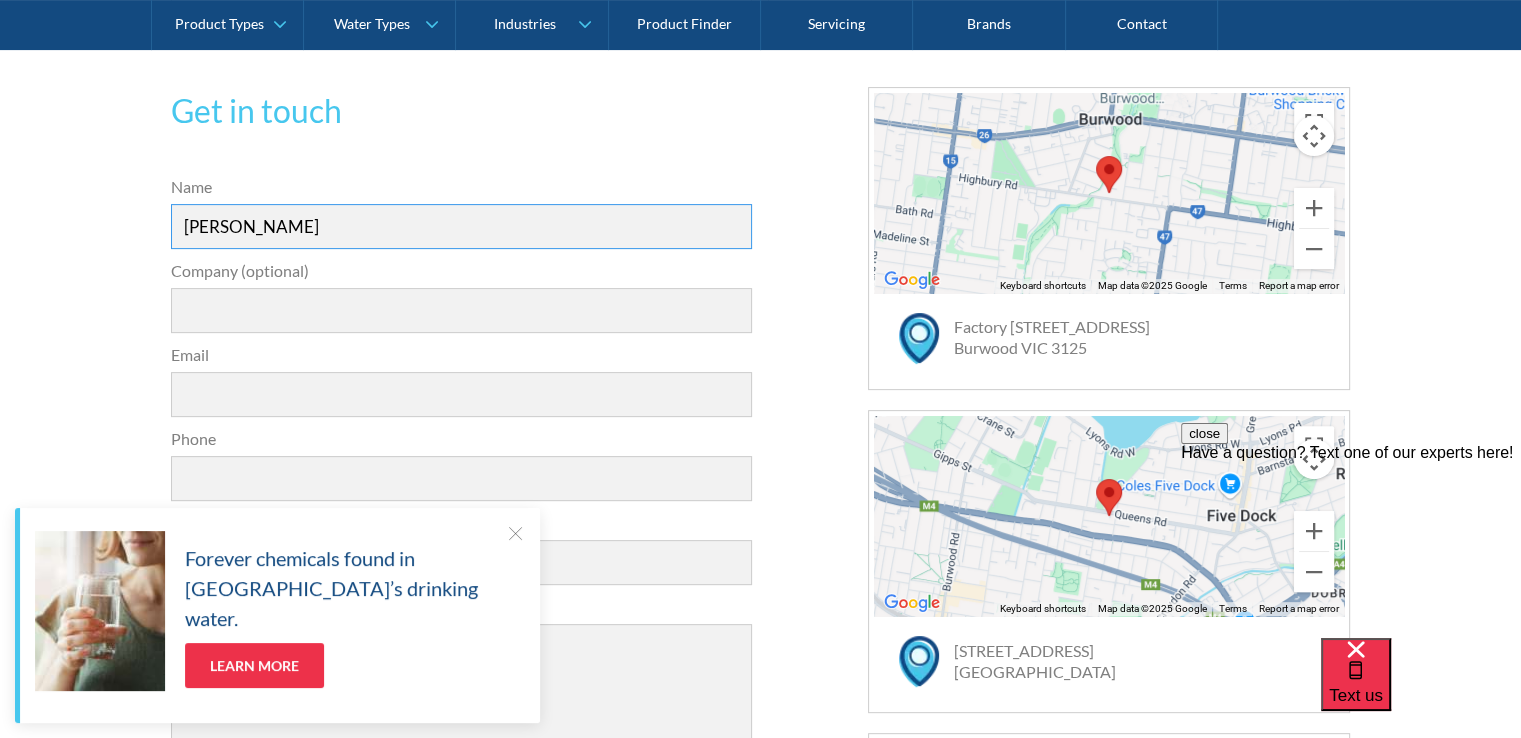 type on "[PERSON_NAME]" 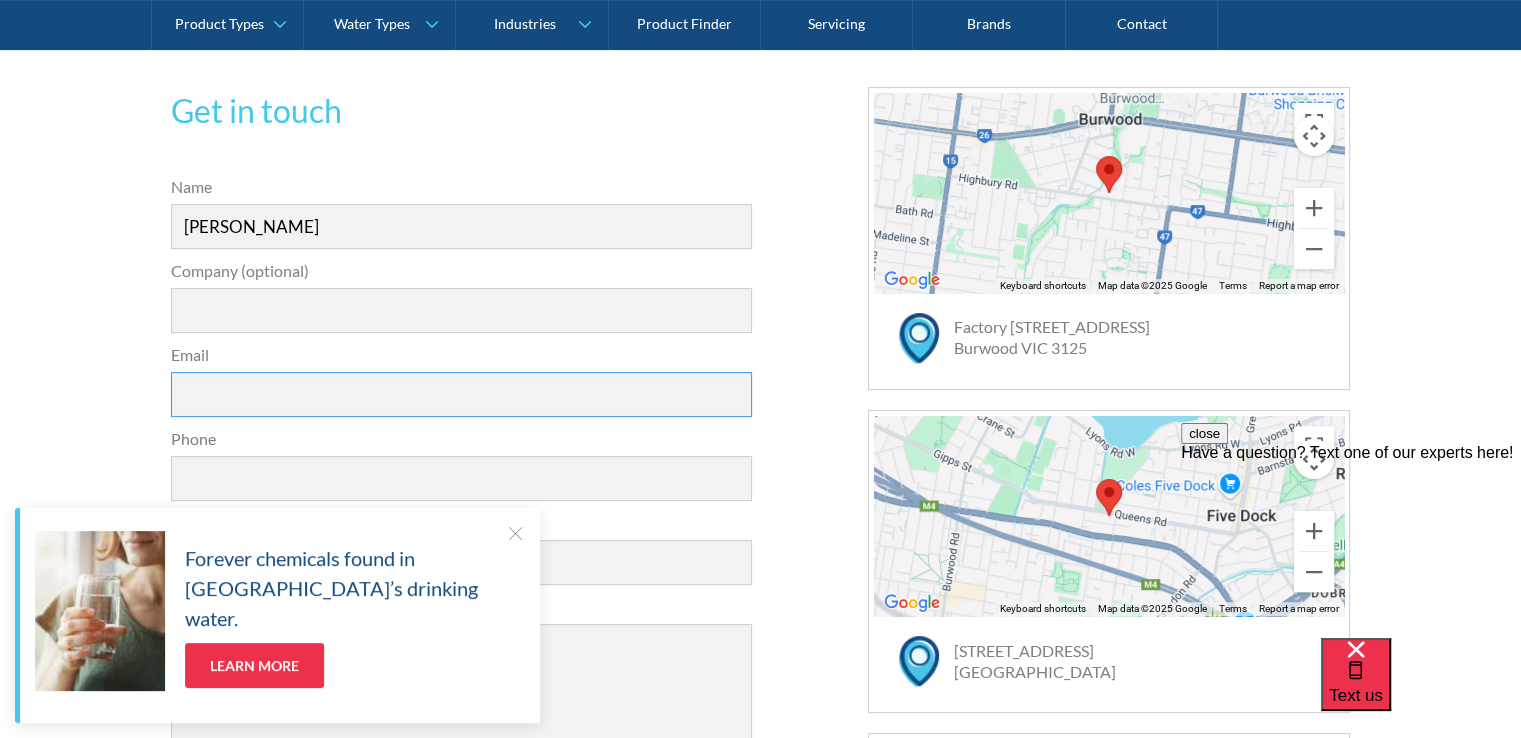 click on "Email" at bounding box center [462, 394] 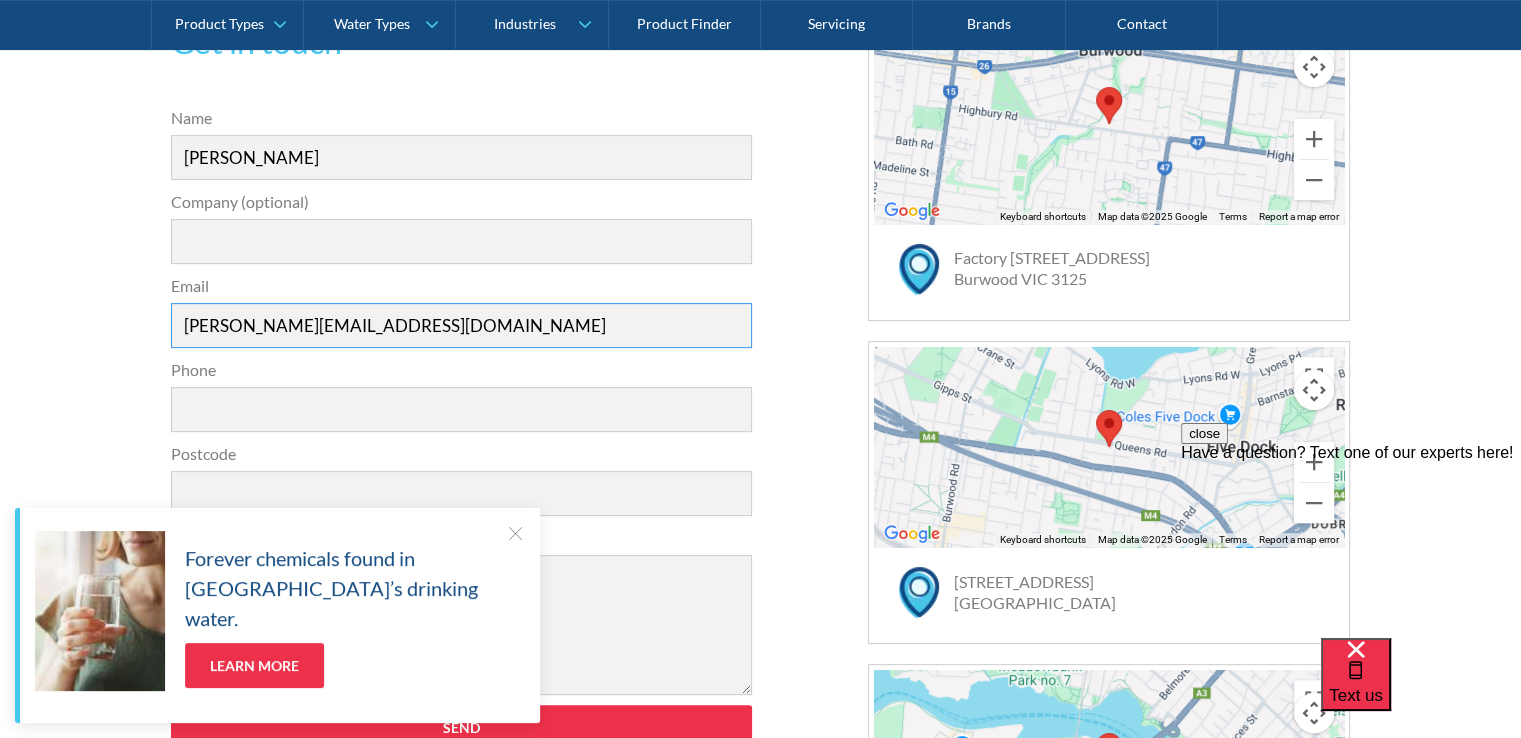 scroll, scrollTop: 700, scrollLeft: 0, axis: vertical 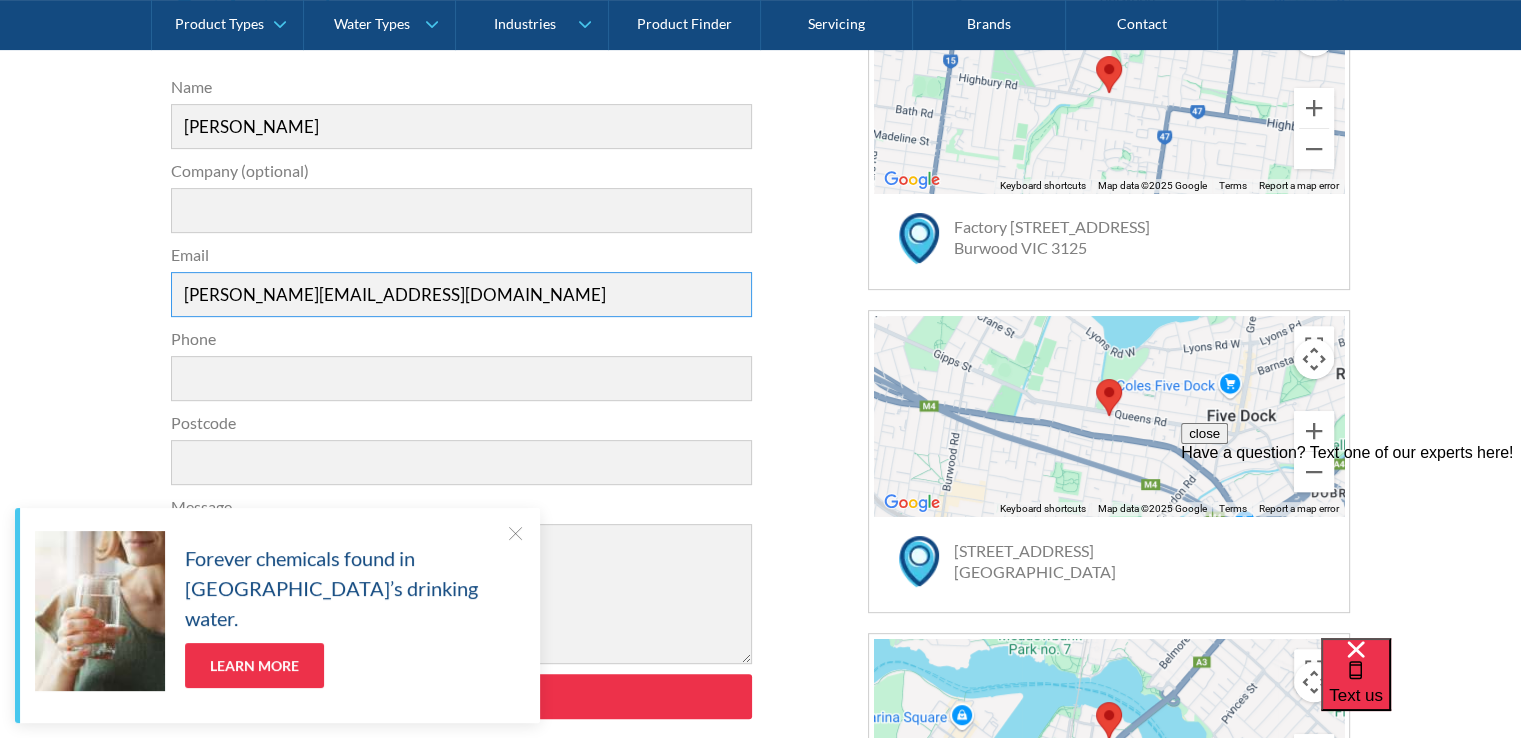 type on "[PERSON_NAME][EMAIL_ADDRESS][DOMAIN_NAME]" 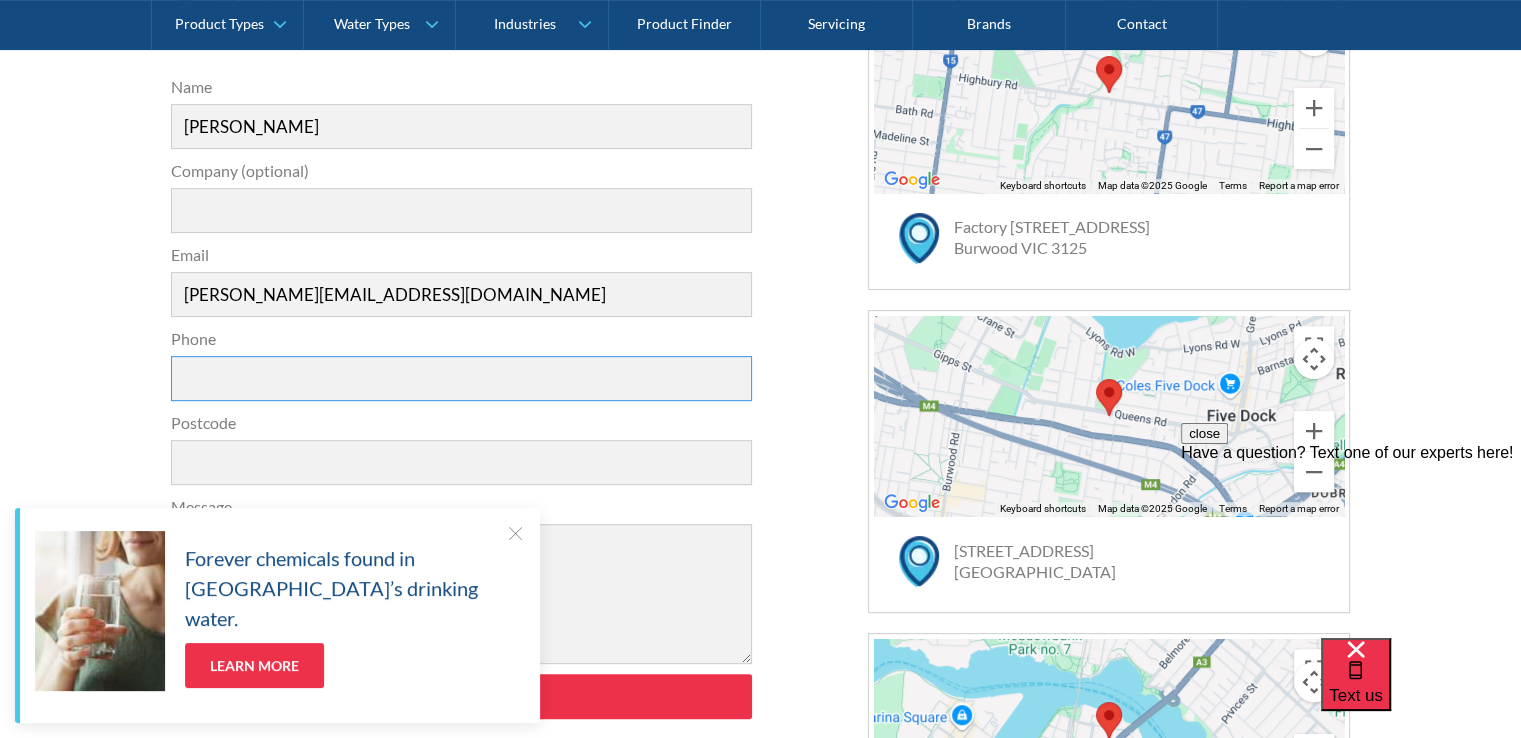 click on "Phone" at bounding box center (462, 378) 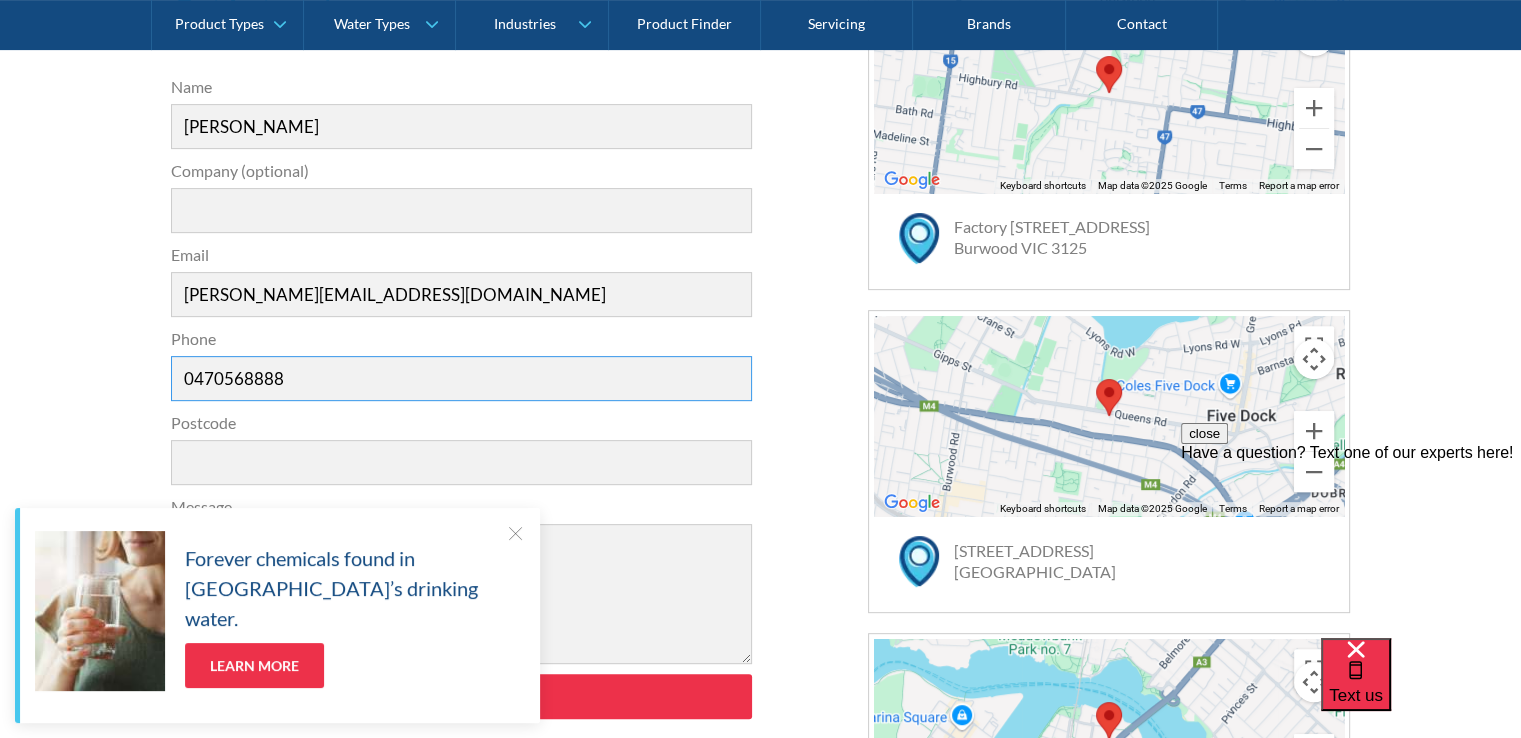 type on "0470568888" 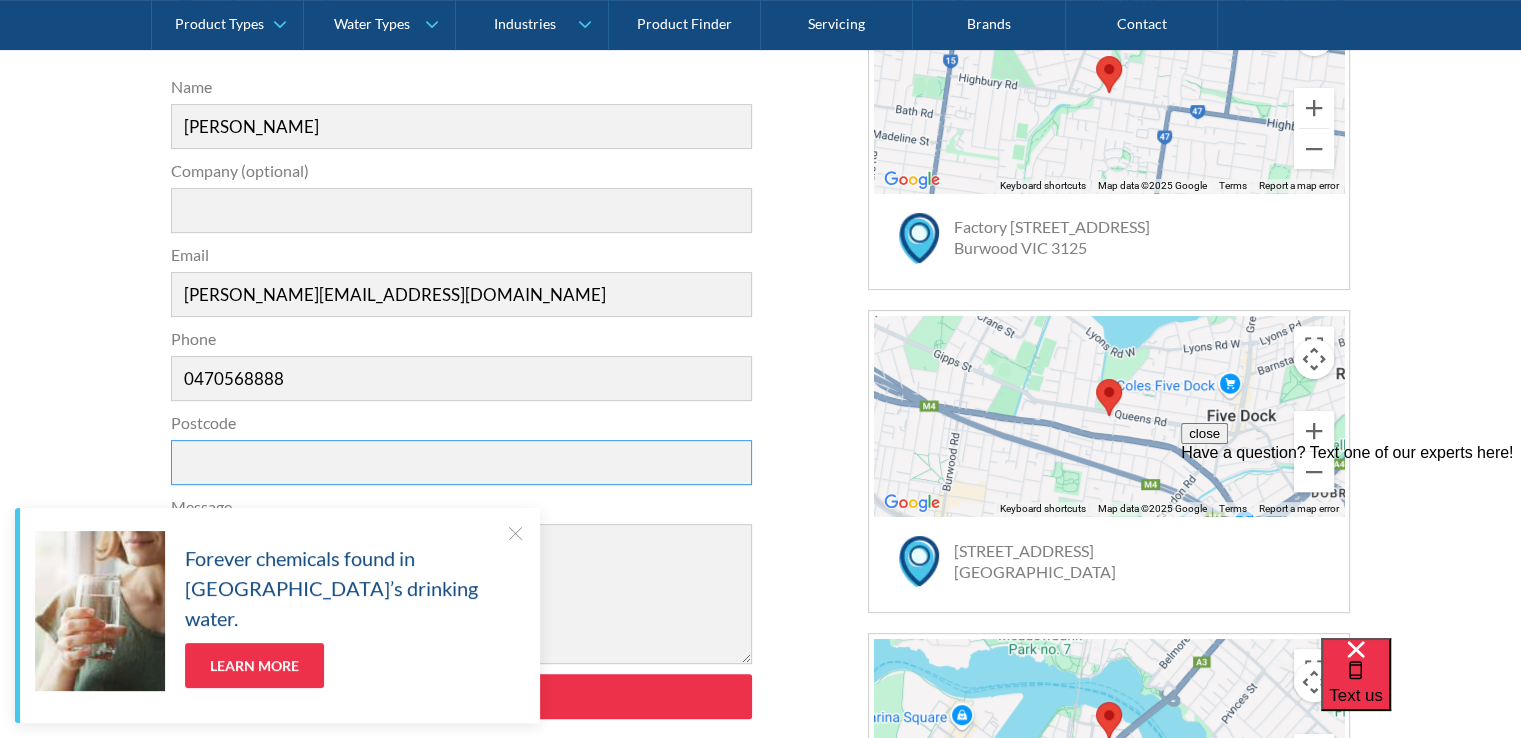 click on "Postcode" at bounding box center (462, 462) 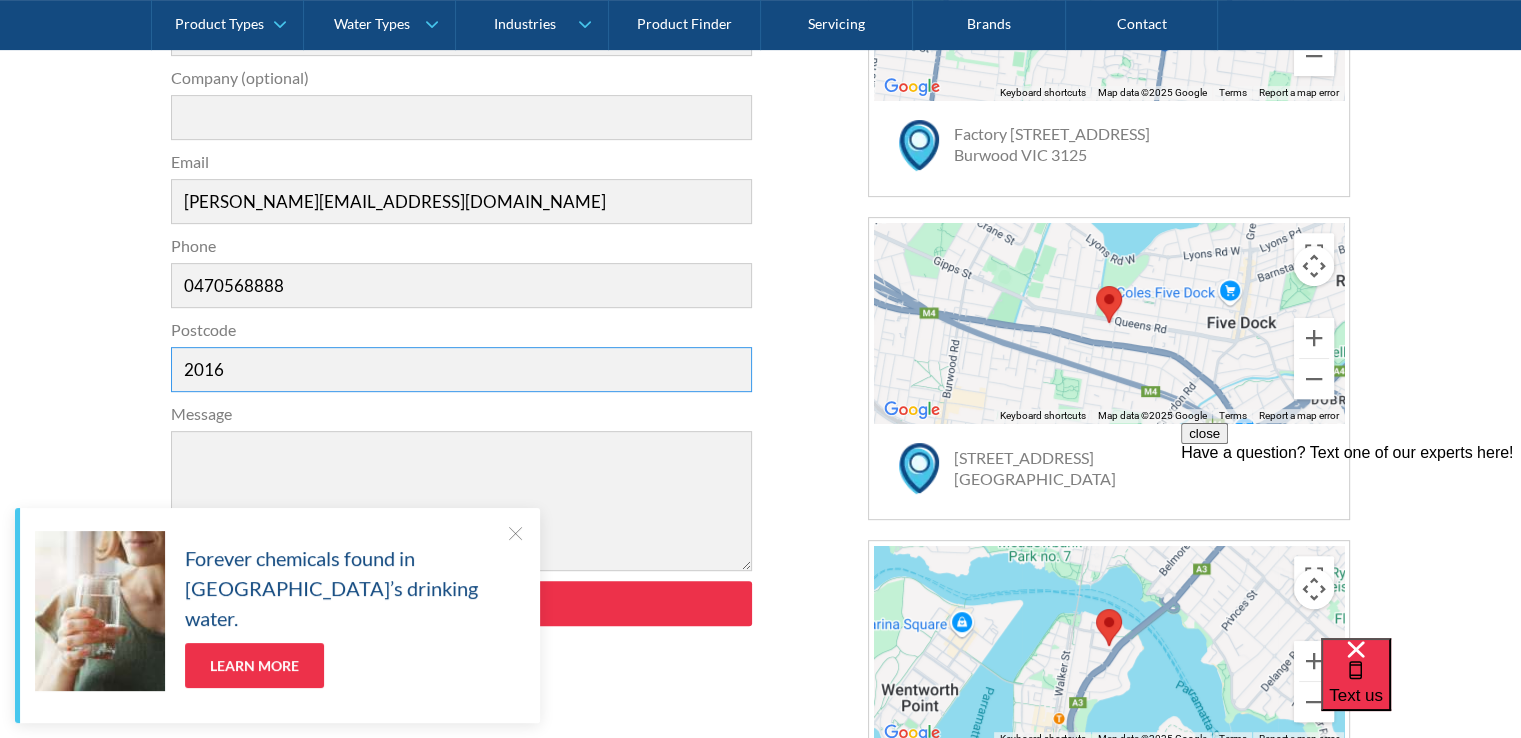 scroll, scrollTop: 900, scrollLeft: 0, axis: vertical 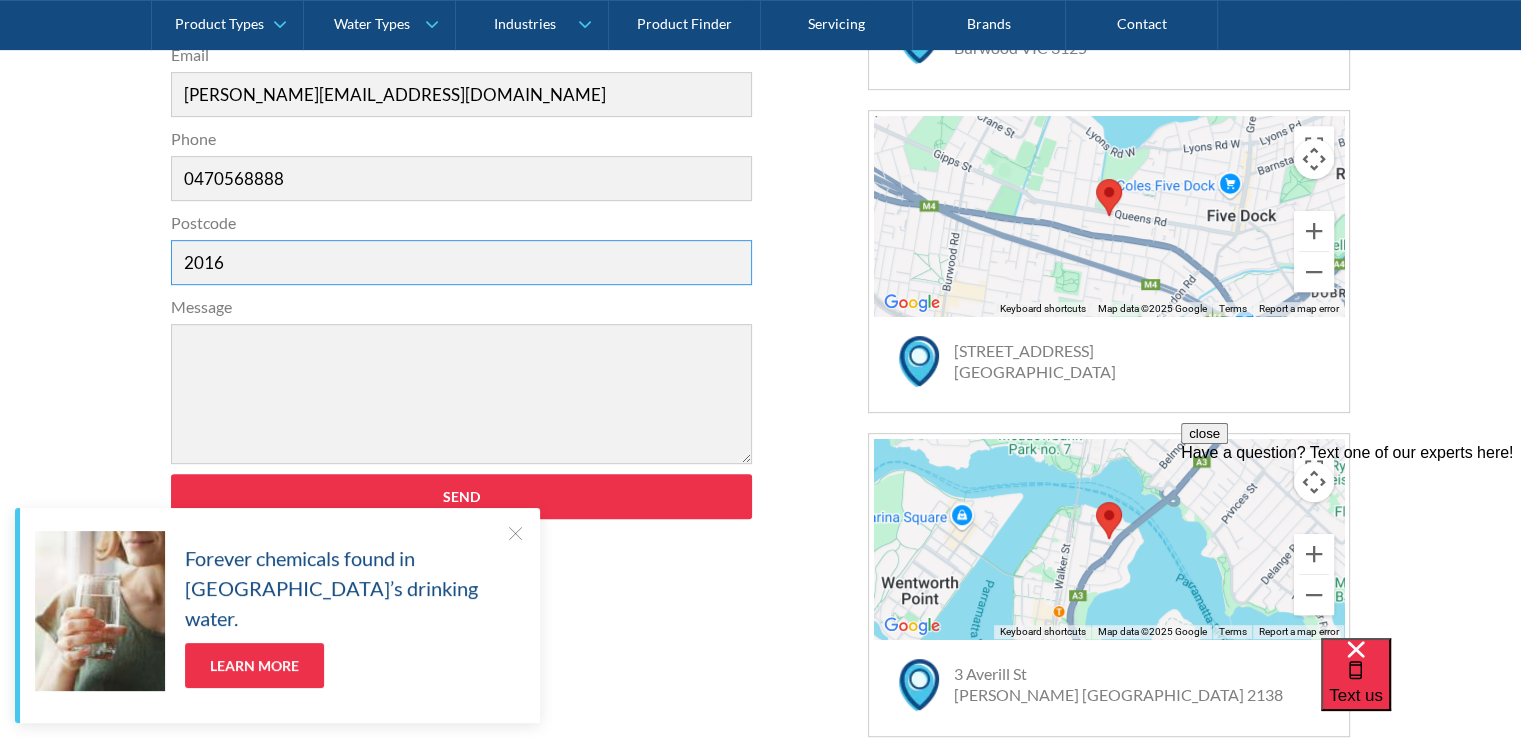 type on "2016" 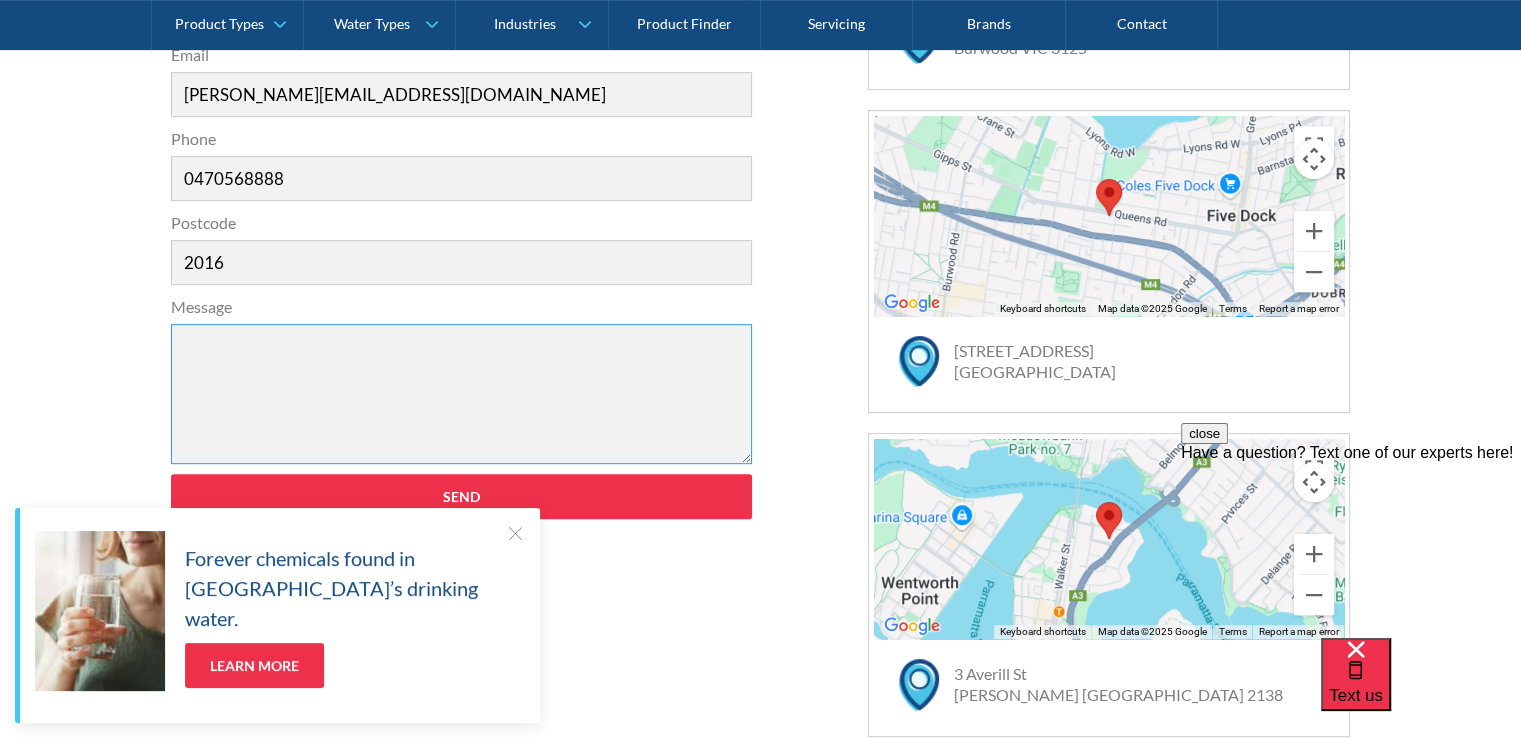 click on "Message" at bounding box center (462, 394) 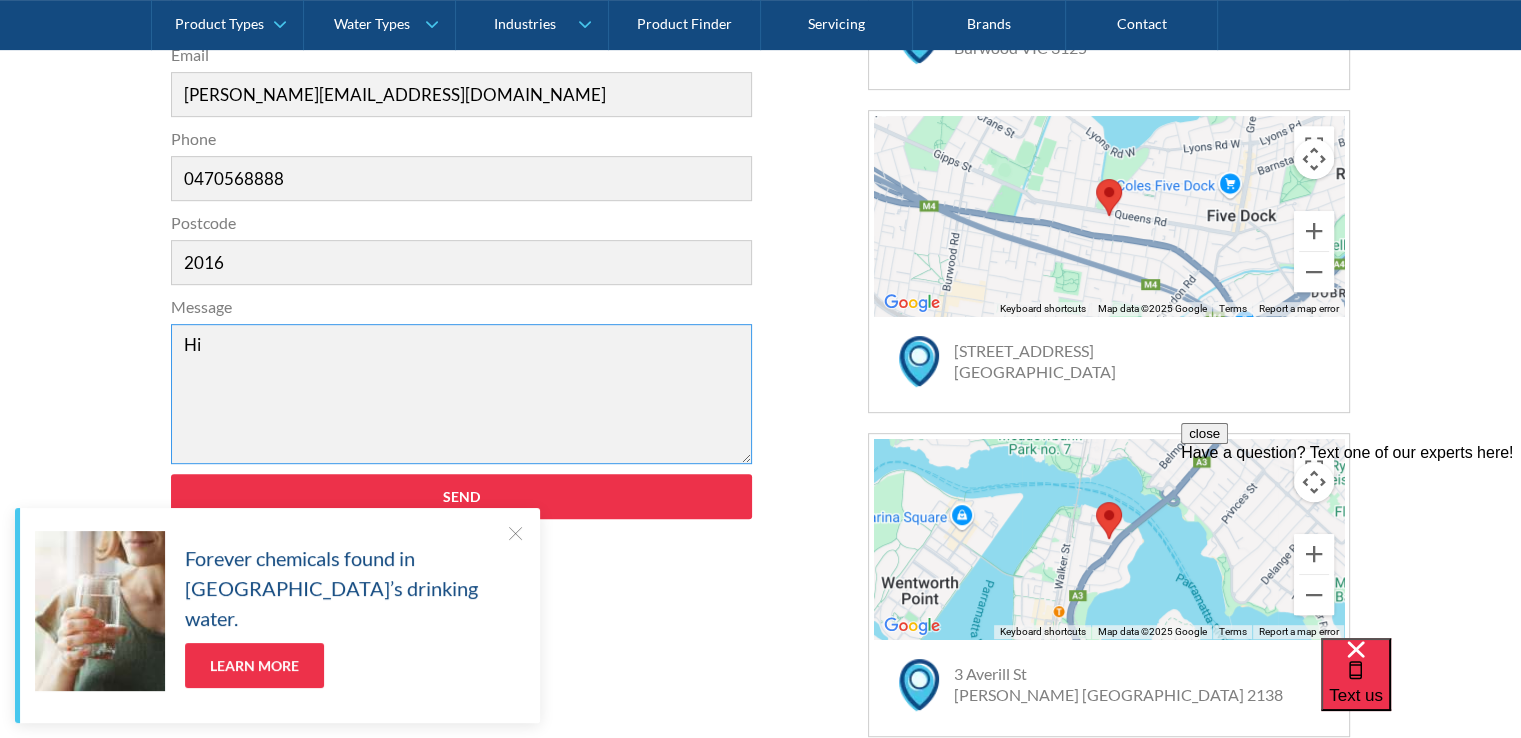 type on "H" 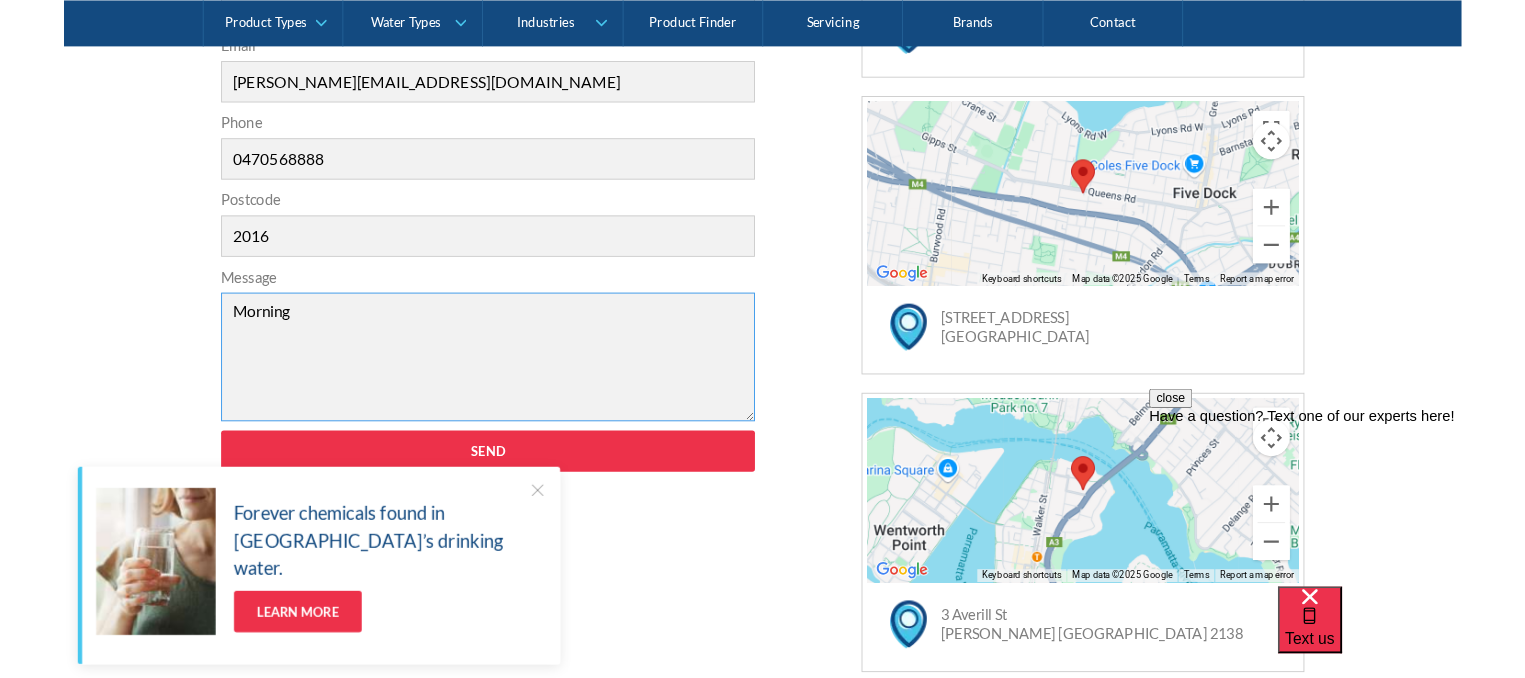 scroll, scrollTop: 900, scrollLeft: 0, axis: vertical 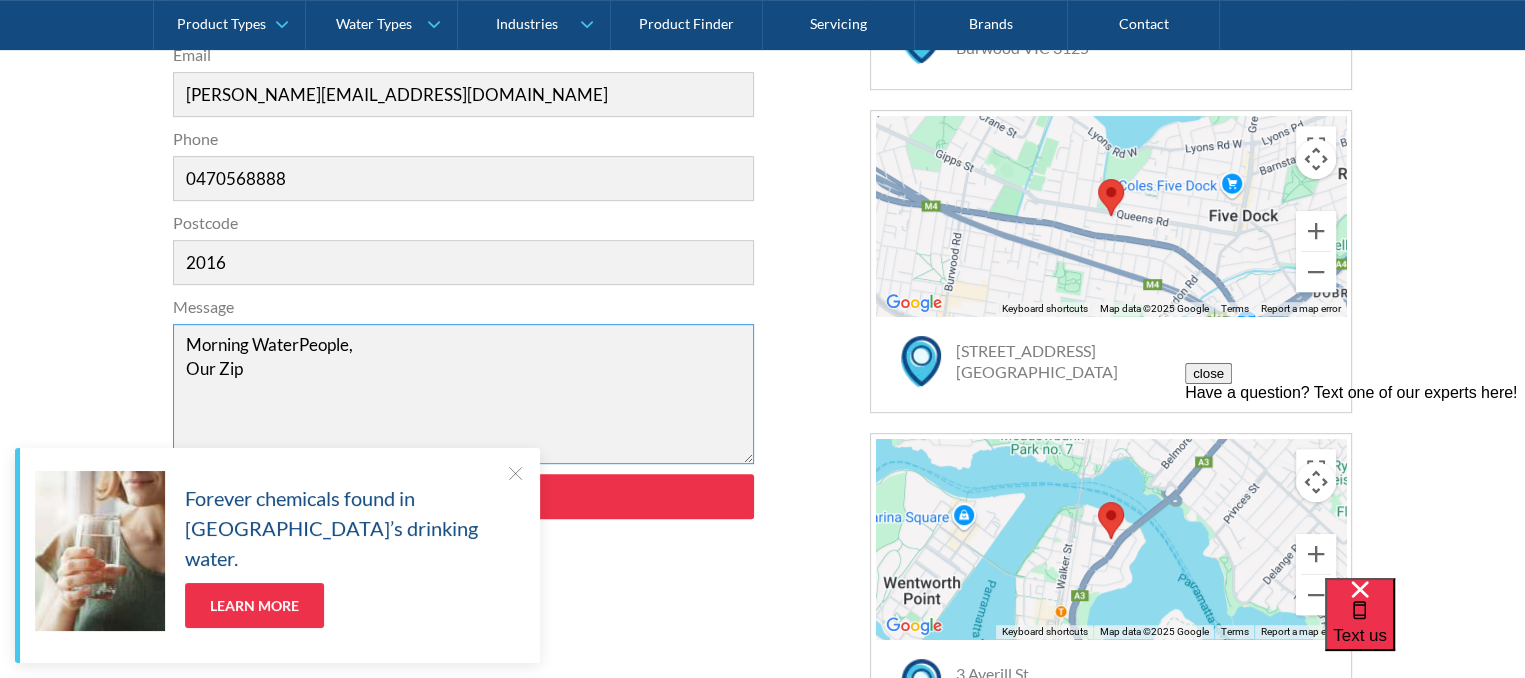 click on "Morning WaterPeople,
Our Zip" at bounding box center (464, 394) 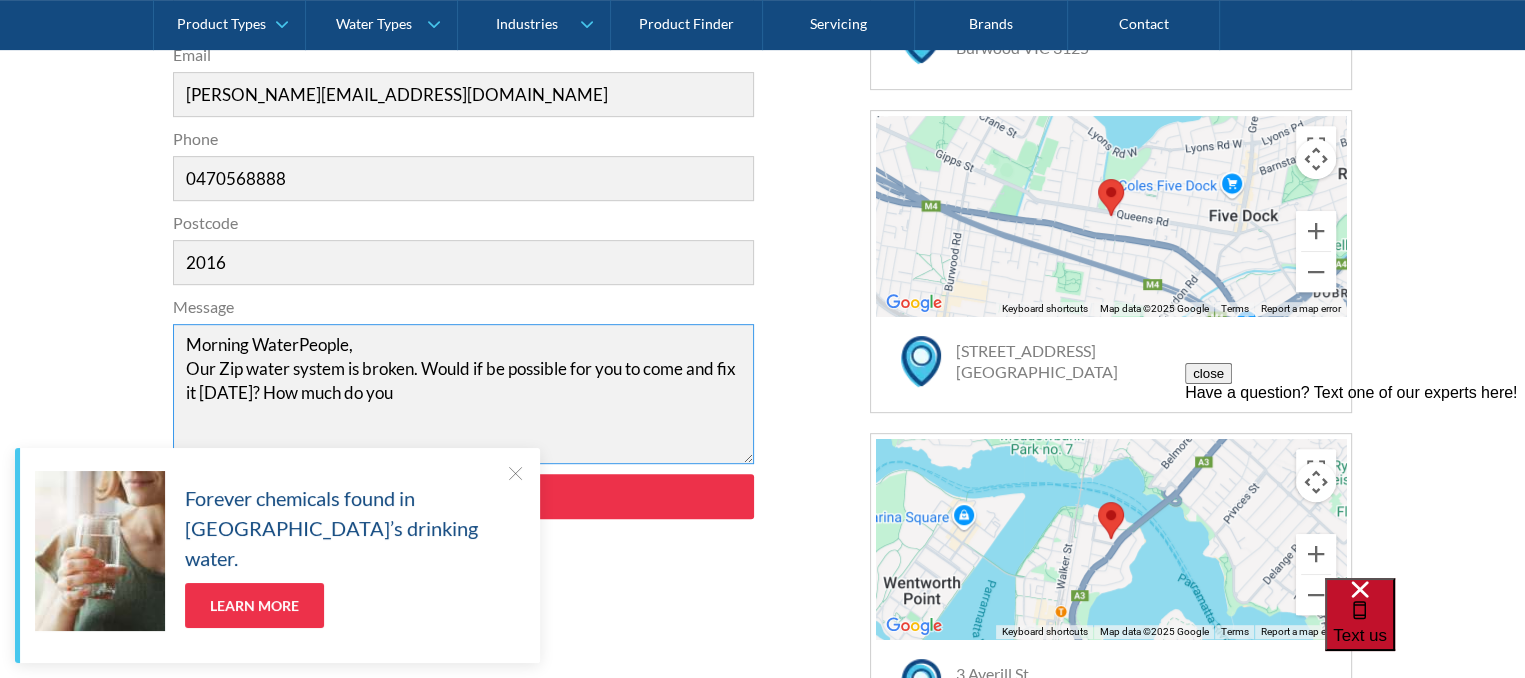 type on "Morning WaterPeople,
Our Zip water system is broken. Would if be possible for you to come and fix it [DATE]? How much do you" 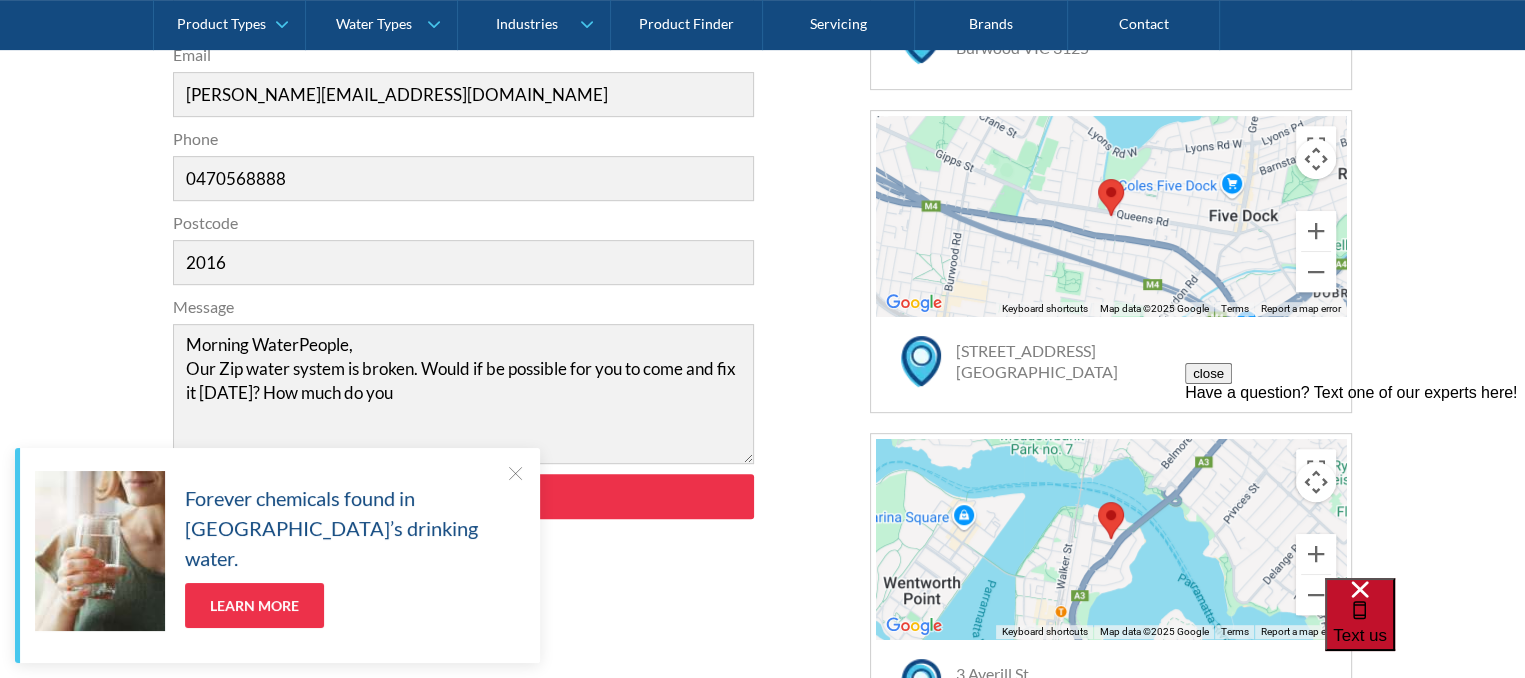 click on "Text us" at bounding box center [1360, 635] 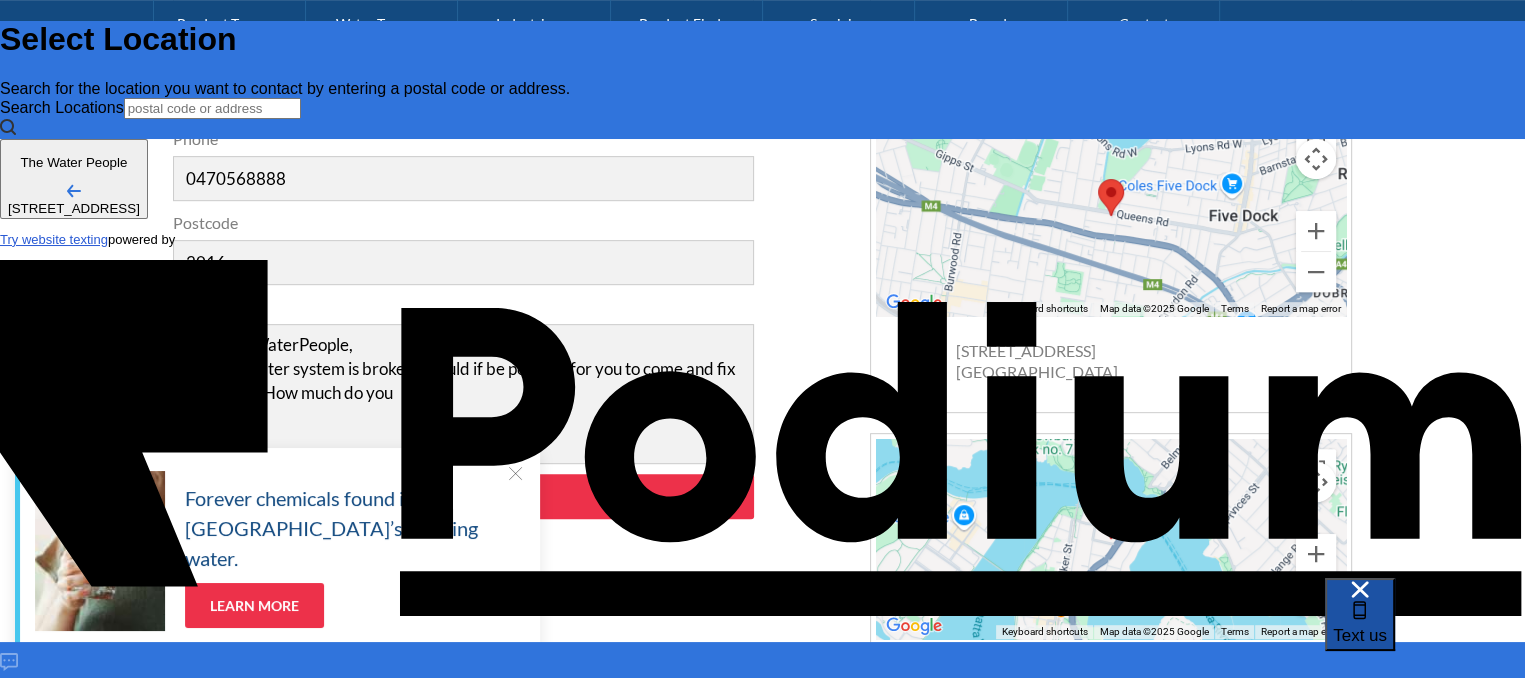scroll, scrollTop: 0, scrollLeft: 0, axis: both 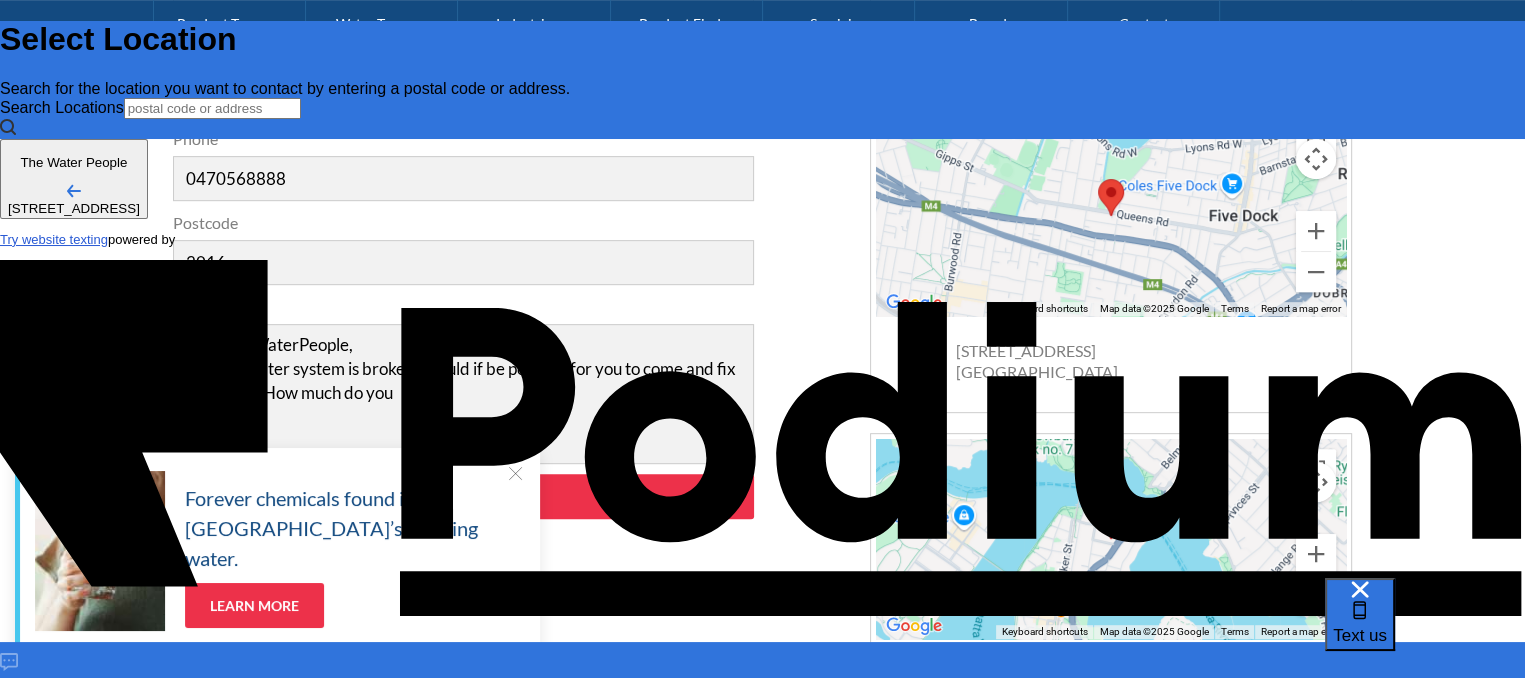 click at bounding box center (88, 765) 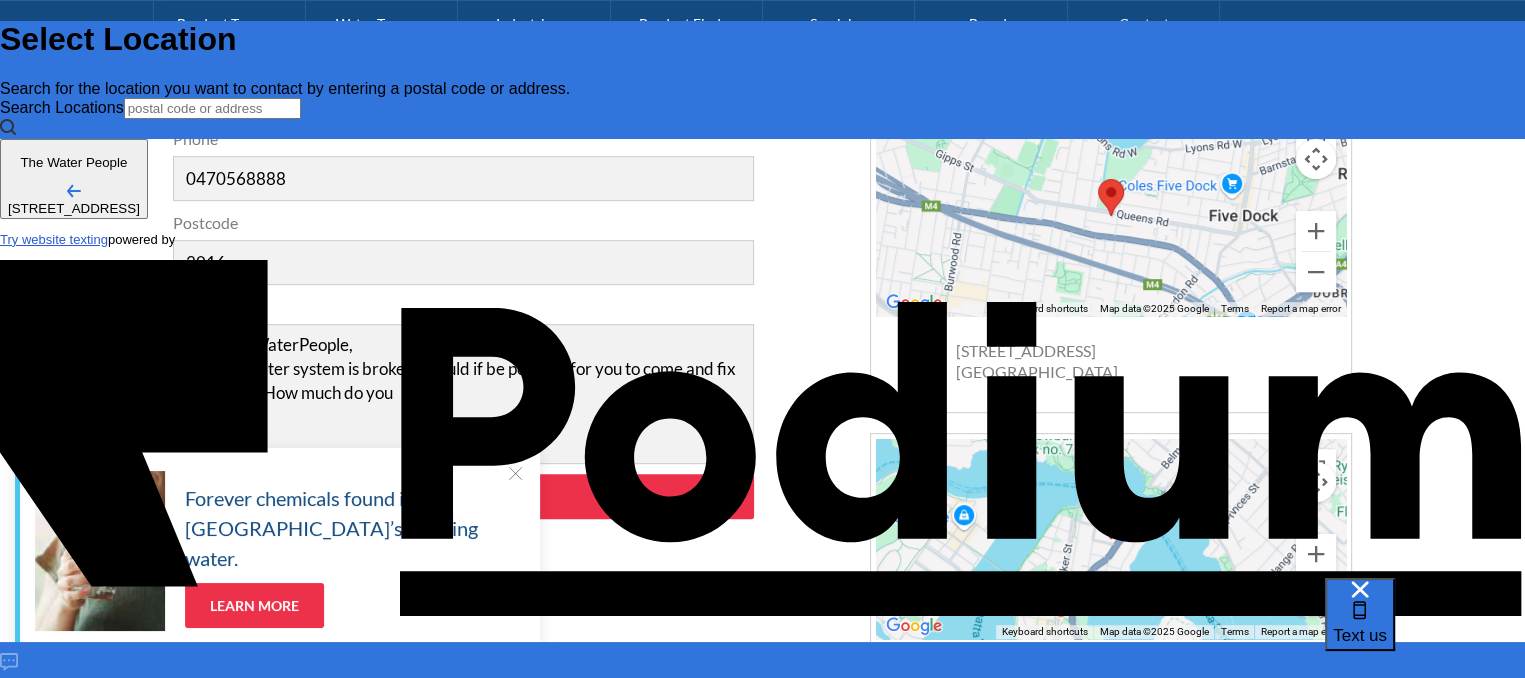 type on "t" 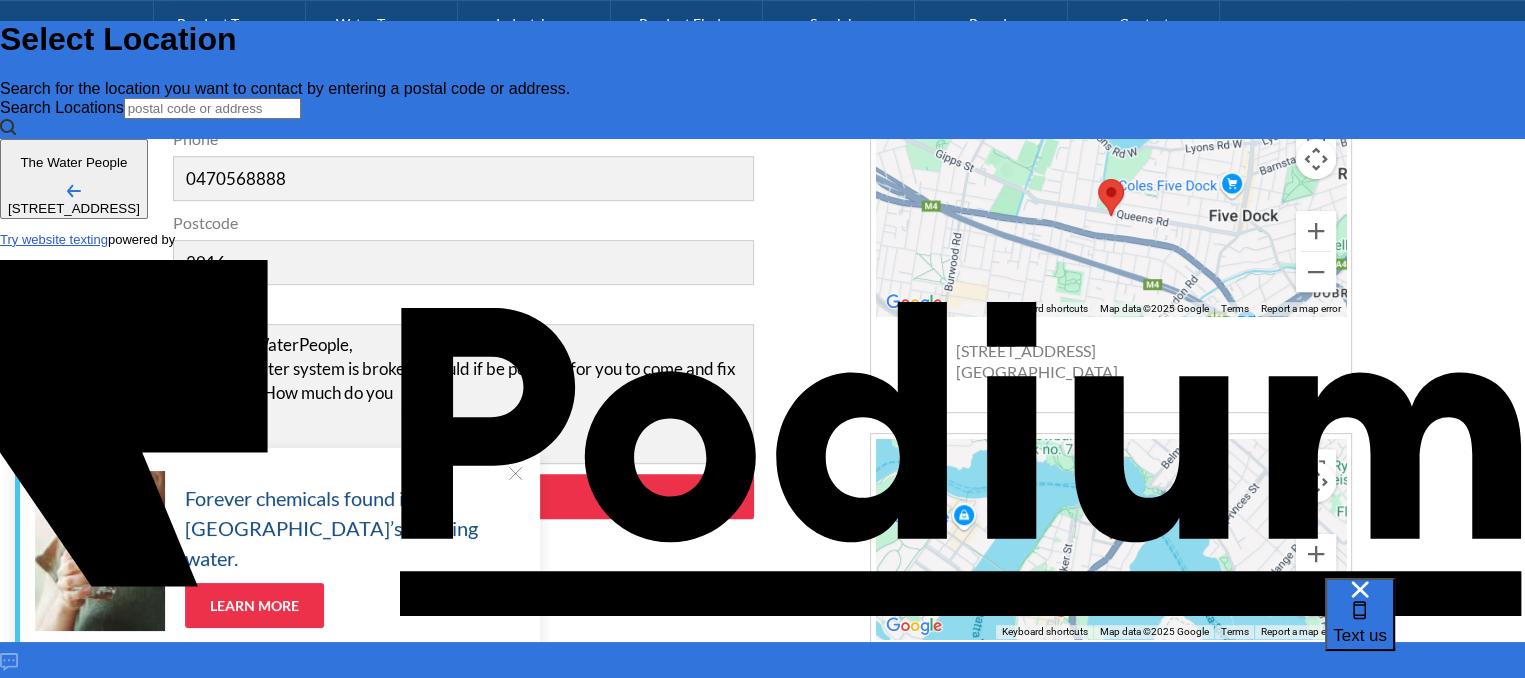 type on "Hi" 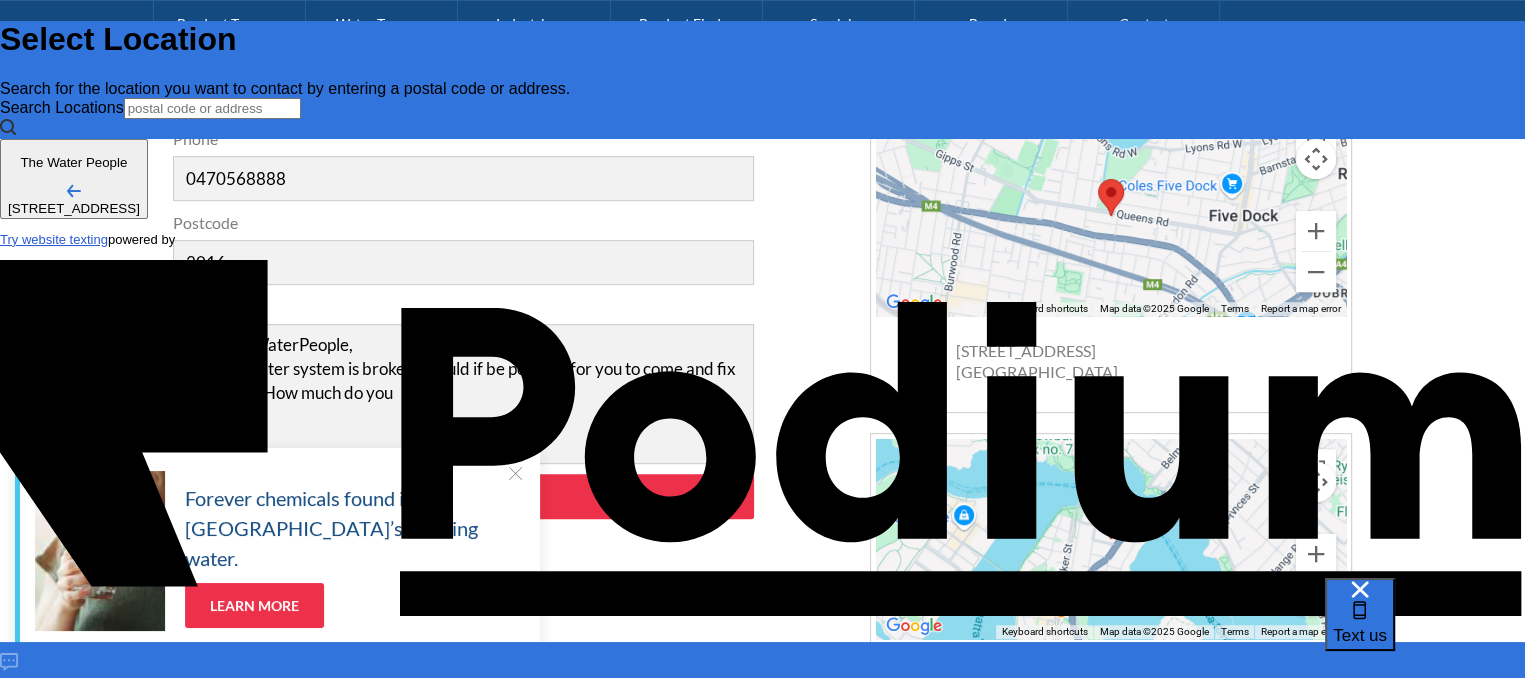 type on "x" 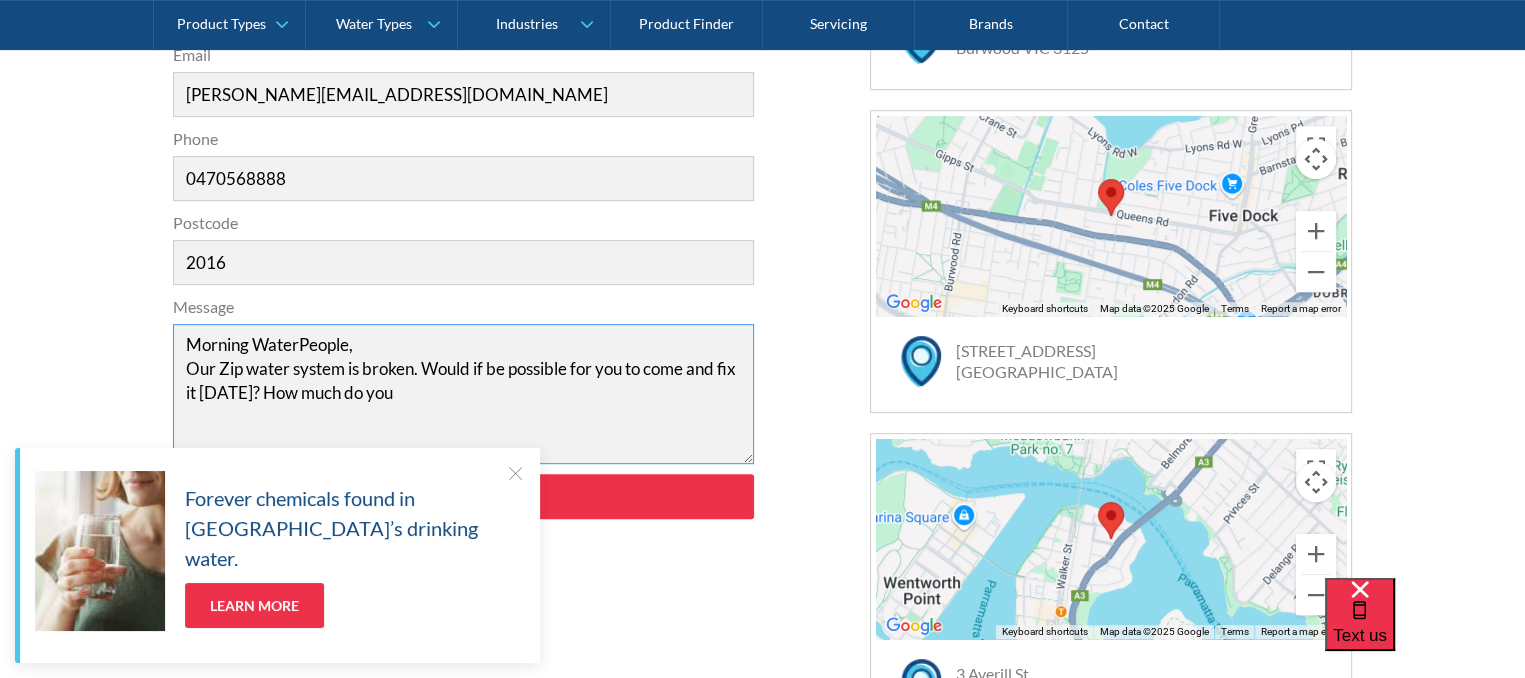click on "Morning WaterPeople,
Our Zip water system is broken. Would if be possible for you to come and fix it [DATE]? How much do you" at bounding box center [464, 394] 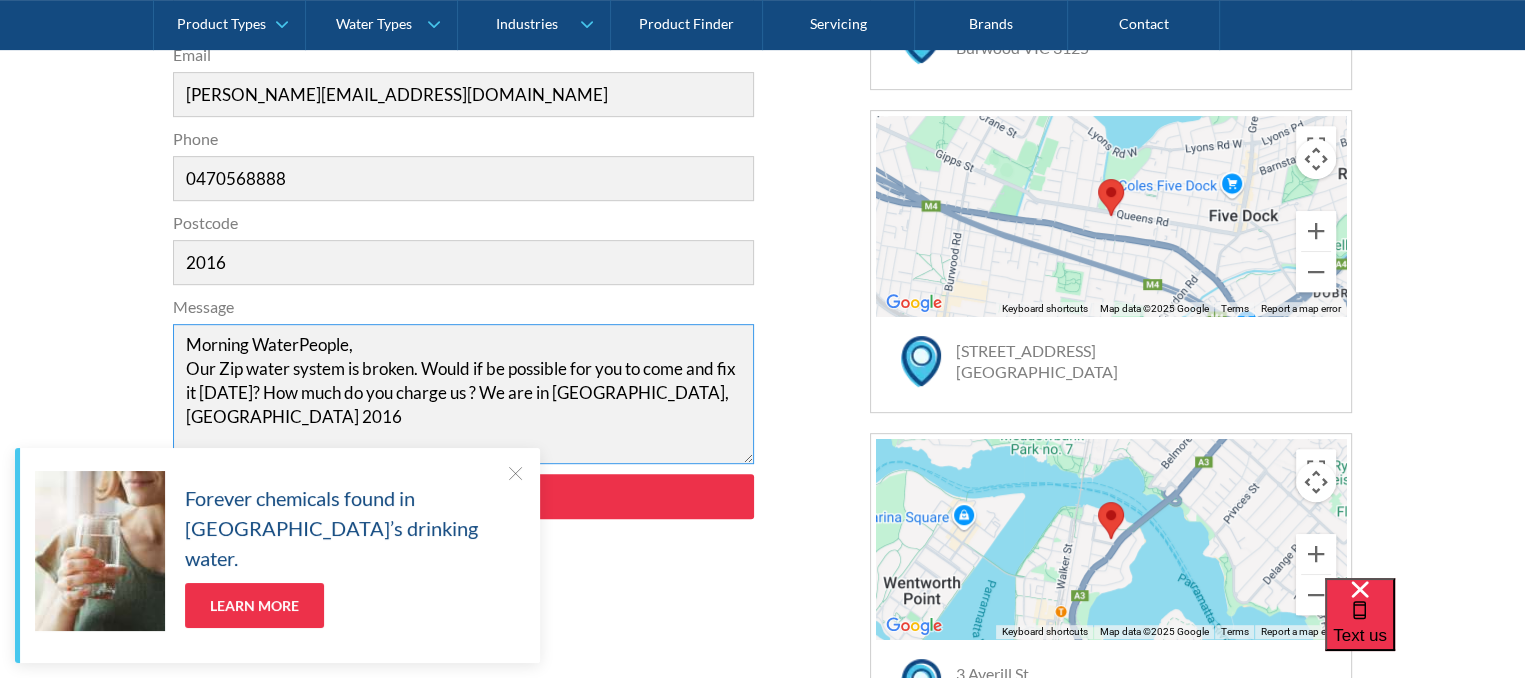 drag, startPoint x: 187, startPoint y: 345, endPoint x: 731, endPoint y: 389, distance: 545.7765 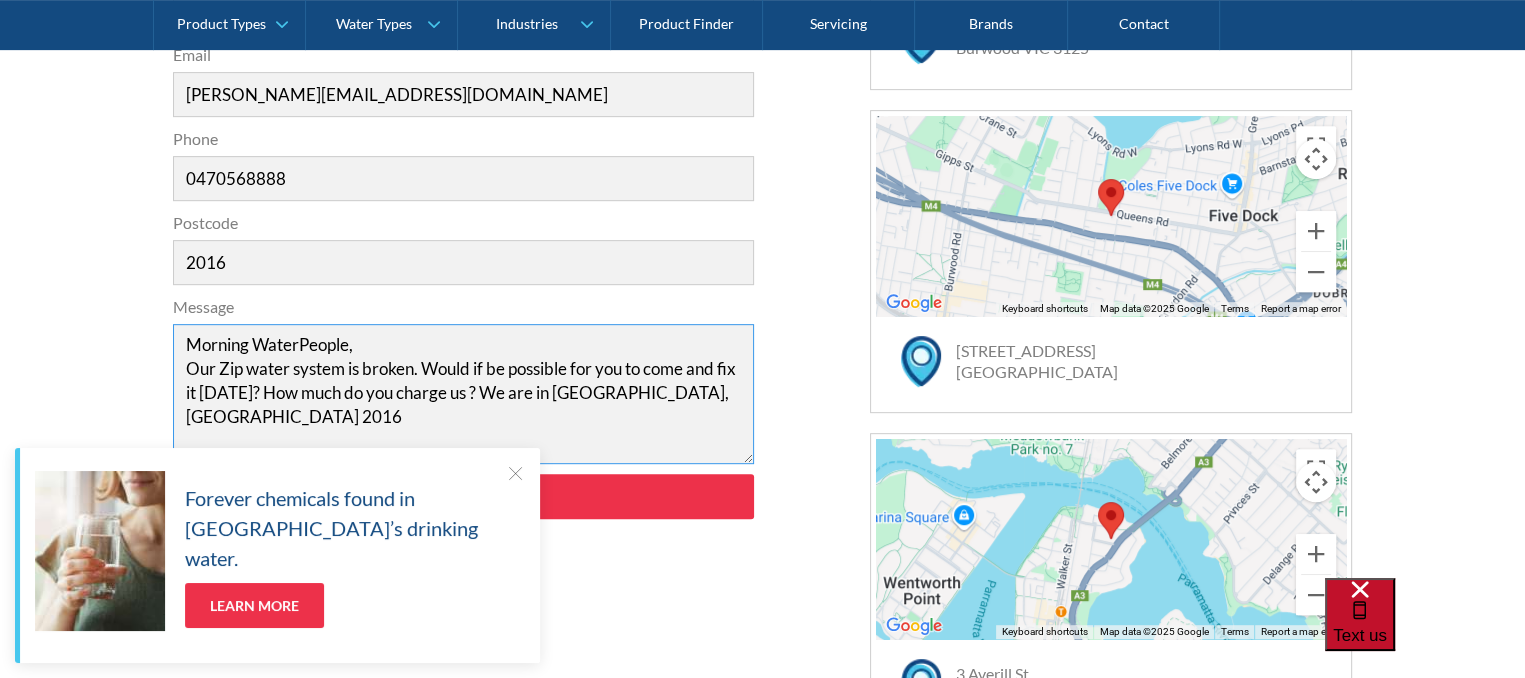 type on "Morning WaterPeople,
Our Zip water system is broken. Would if be possible for you to come and fix it [DATE]? How much do you charge us ? We are in [GEOGRAPHIC_DATA], [GEOGRAPHIC_DATA] 2016" 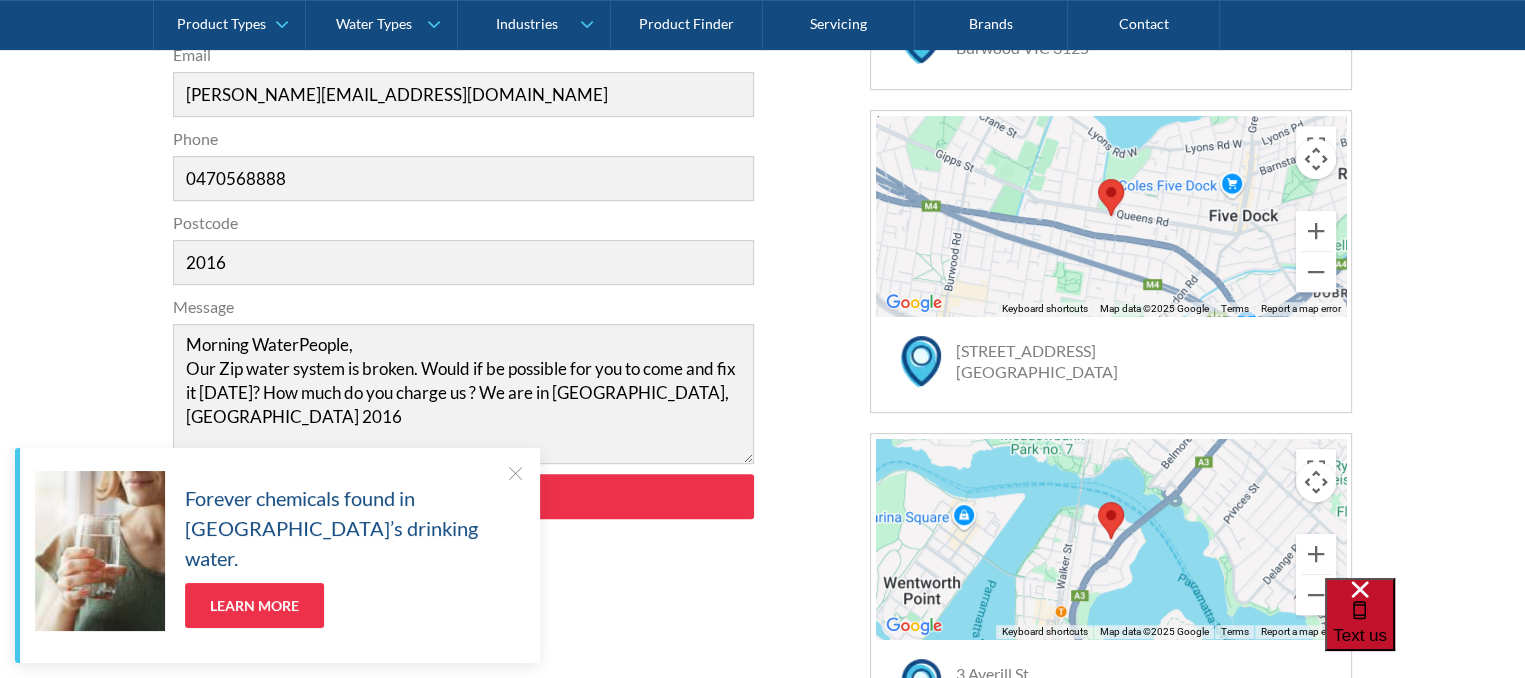 click on "Text us" at bounding box center [1360, 635] 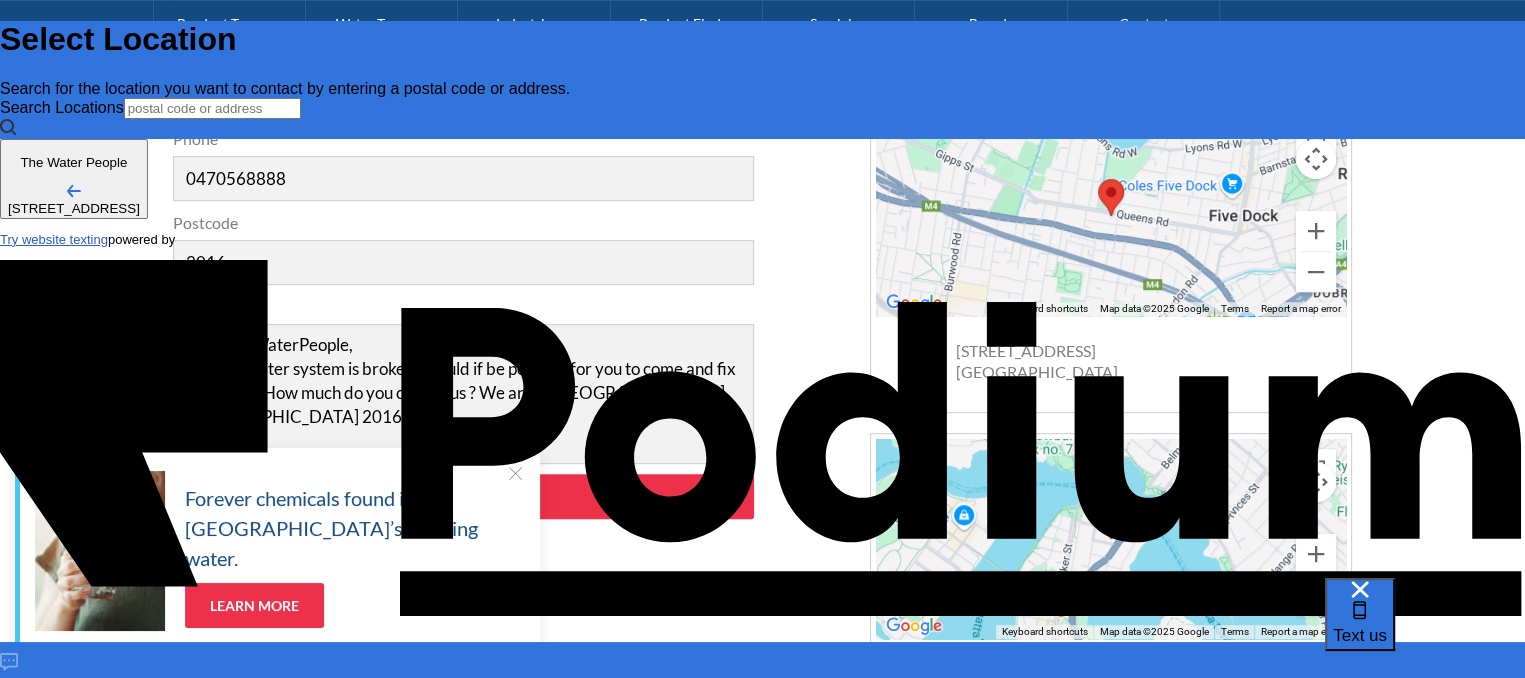 scroll, scrollTop: 0, scrollLeft: 0, axis: both 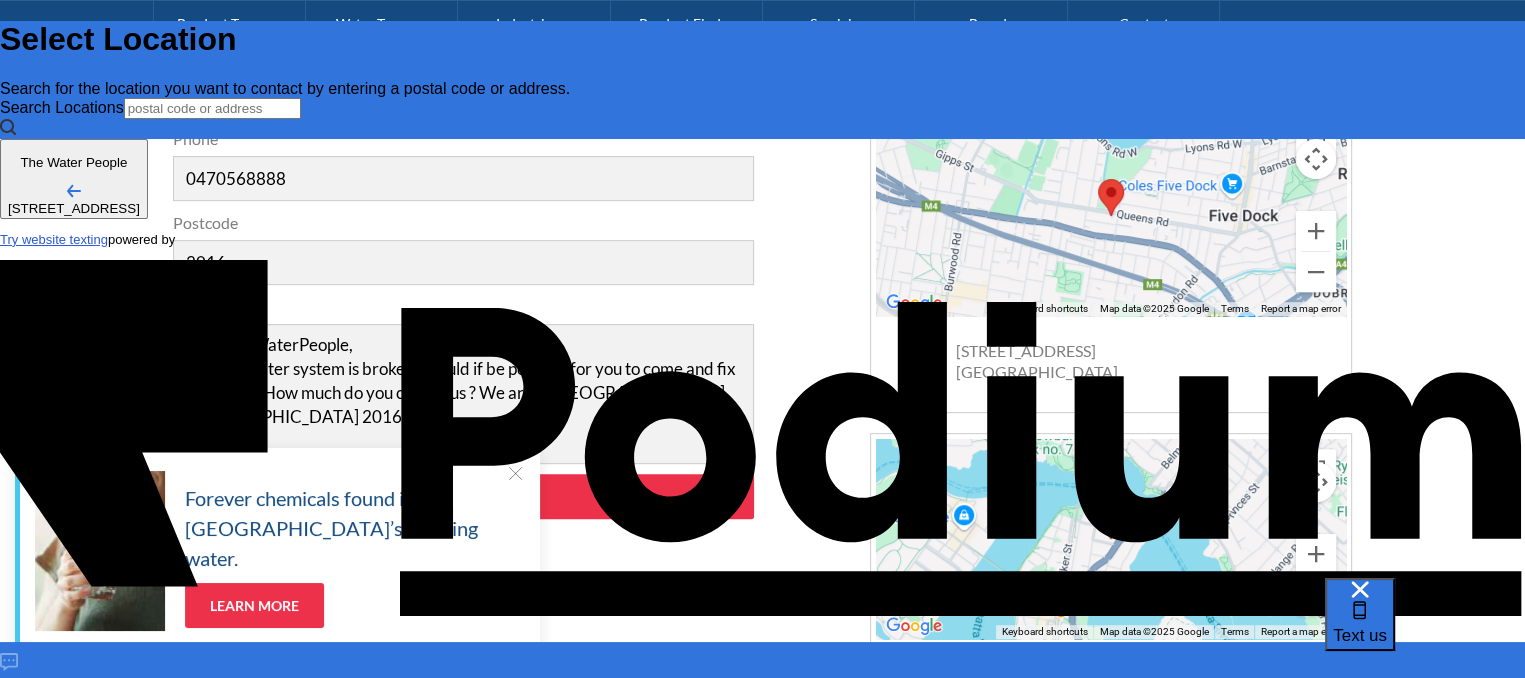 click on "Message" at bounding box center (90, 840) 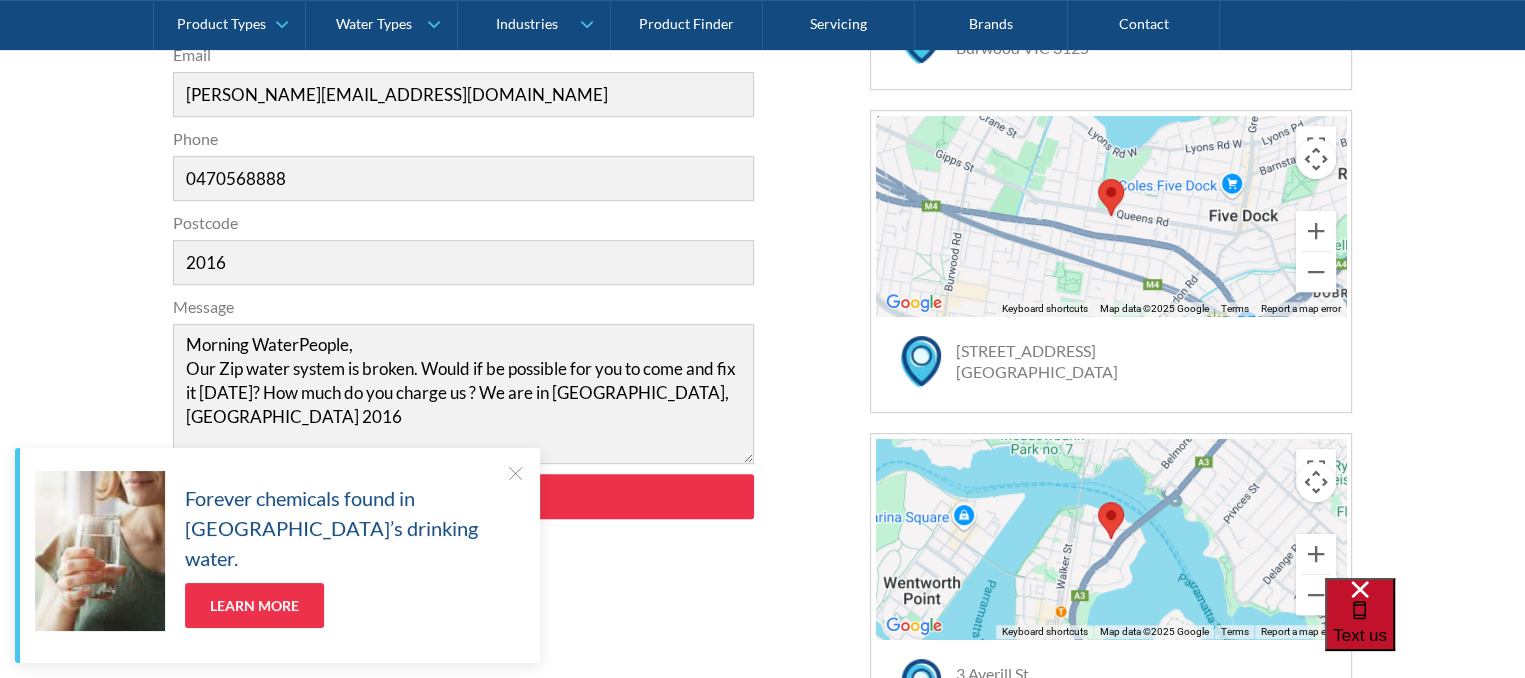 click on "Text us" at bounding box center [1360, 635] 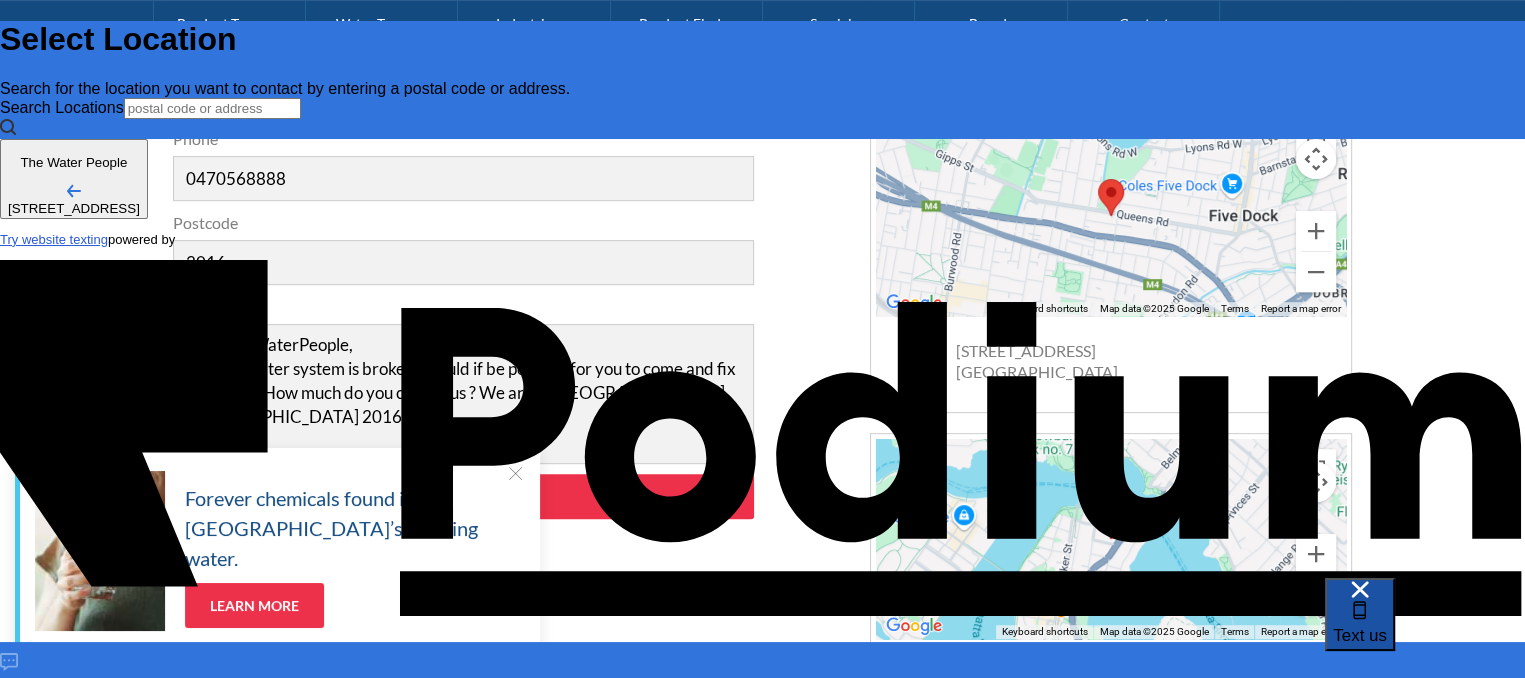 scroll, scrollTop: 0, scrollLeft: 0, axis: both 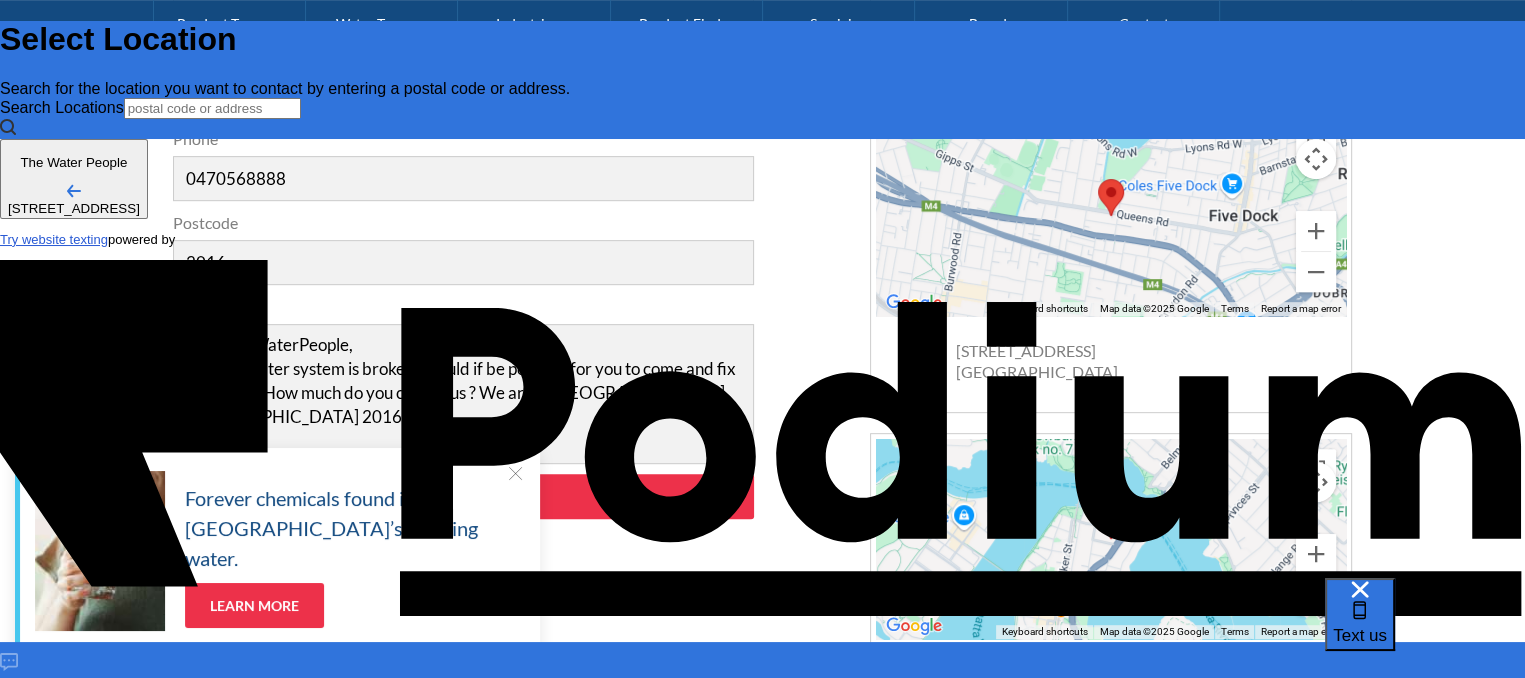 click on "[PERSON_NAME] Full Name Mobile Phone Message" at bounding box center (762, 810) 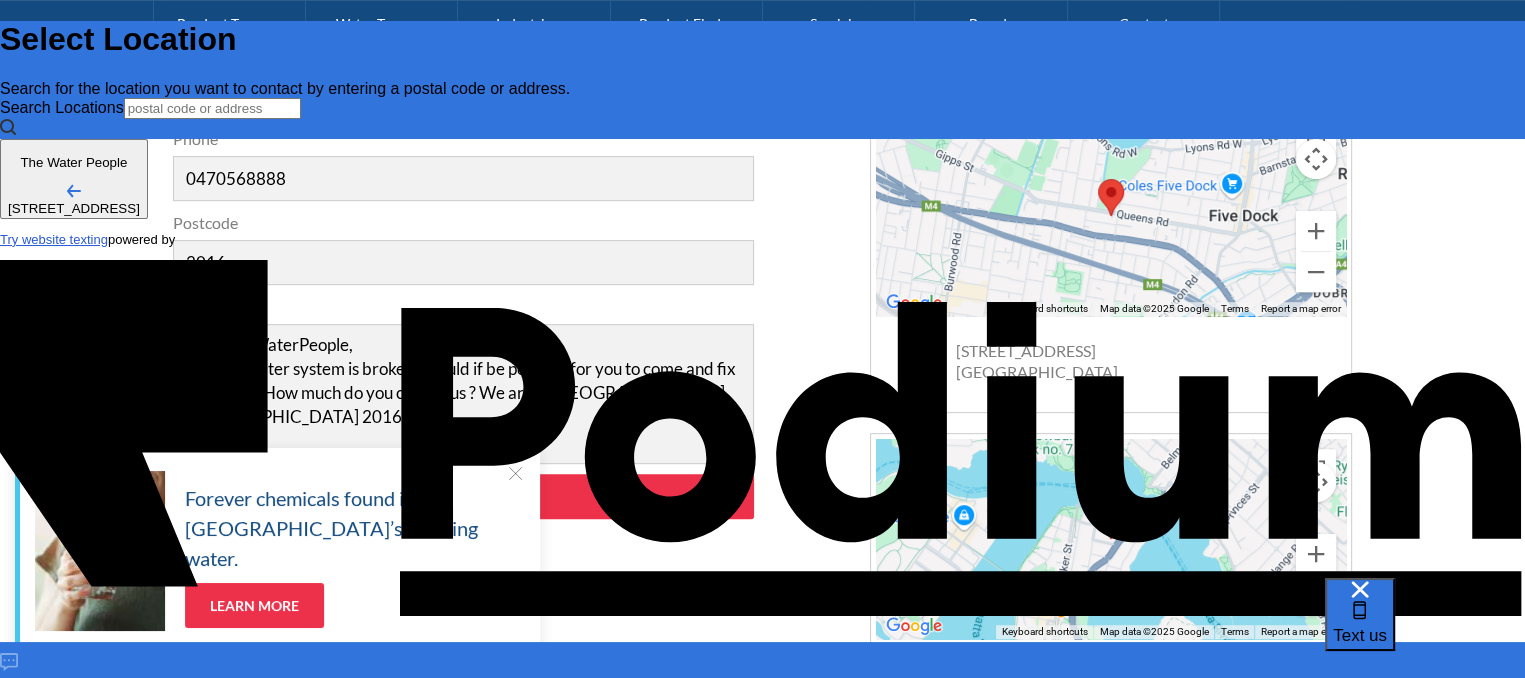 scroll, scrollTop: 0, scrollLeft: 0, axis: both 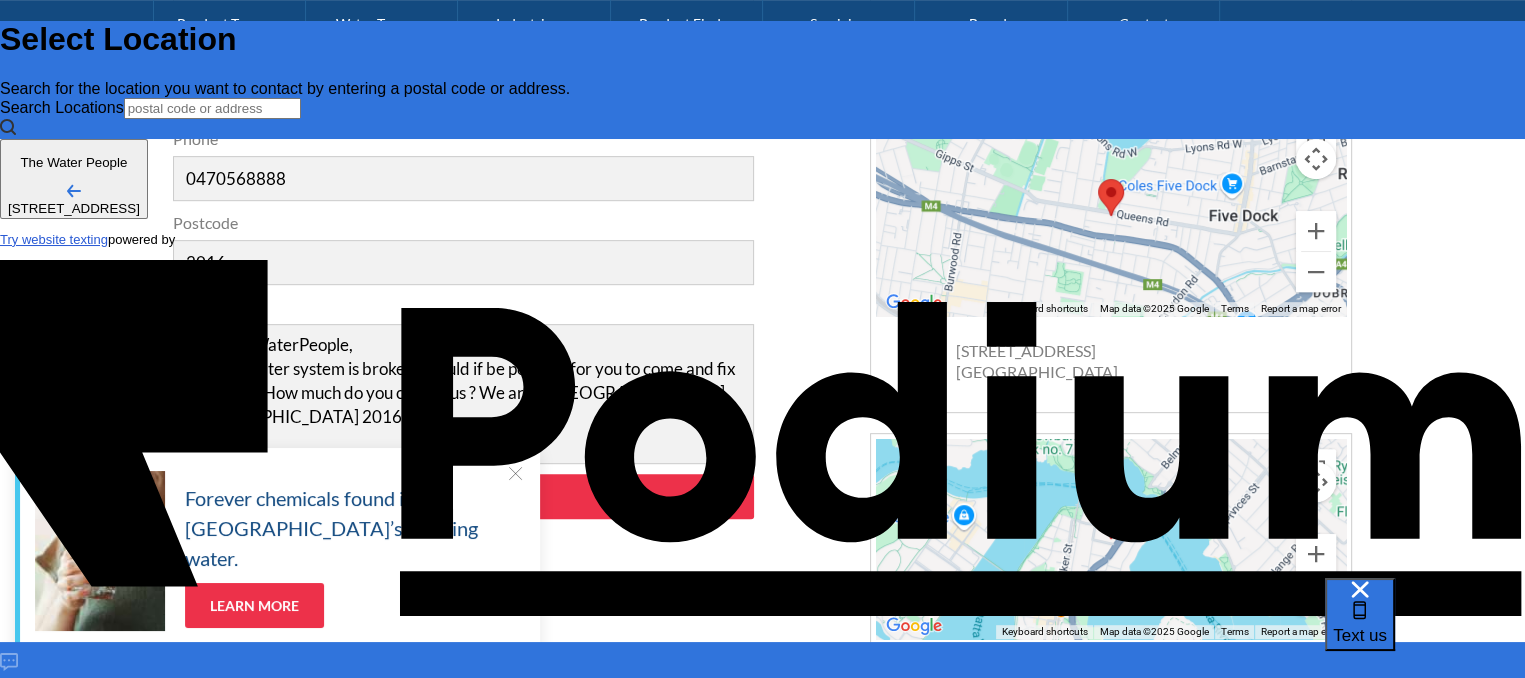 type on "Zip Water System Repair Request
Hi WaterPeople, Our Zip water system has stopped working, and we were wondering if you might be available to come take a look [DATE]? Could you please let us know your rates for a service call? We’re located in [GEOGRAPHIC_DATA], [GEOGRAPHIC_DATA] 2016." 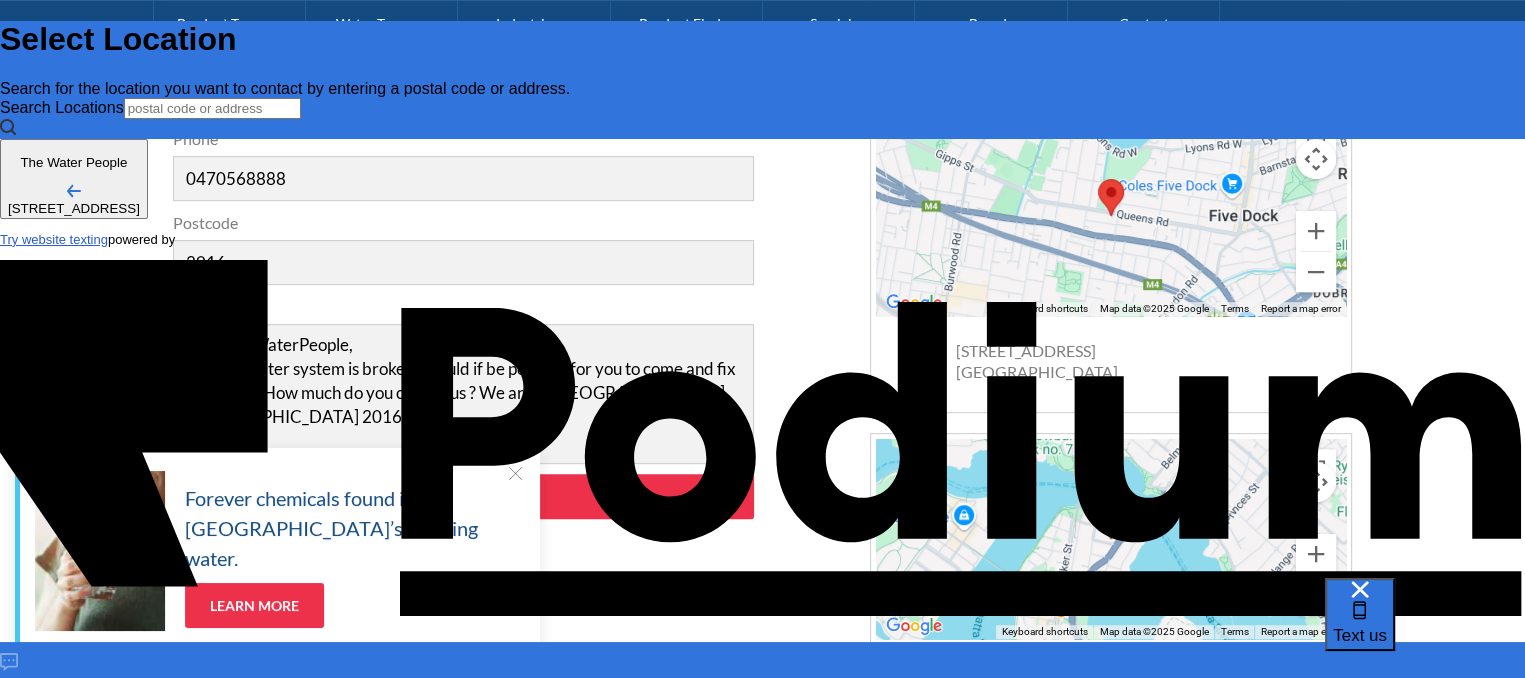 type on "0470 568 888" 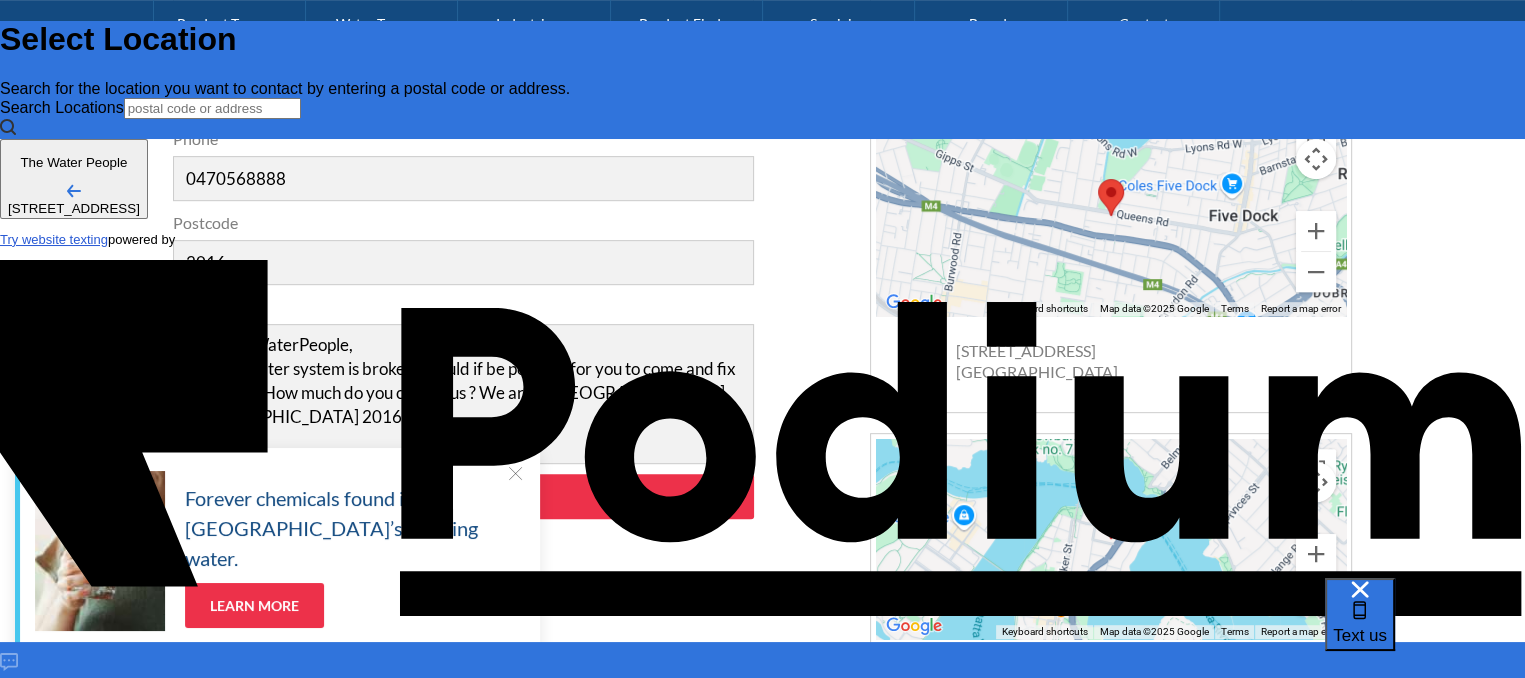 type on "x" 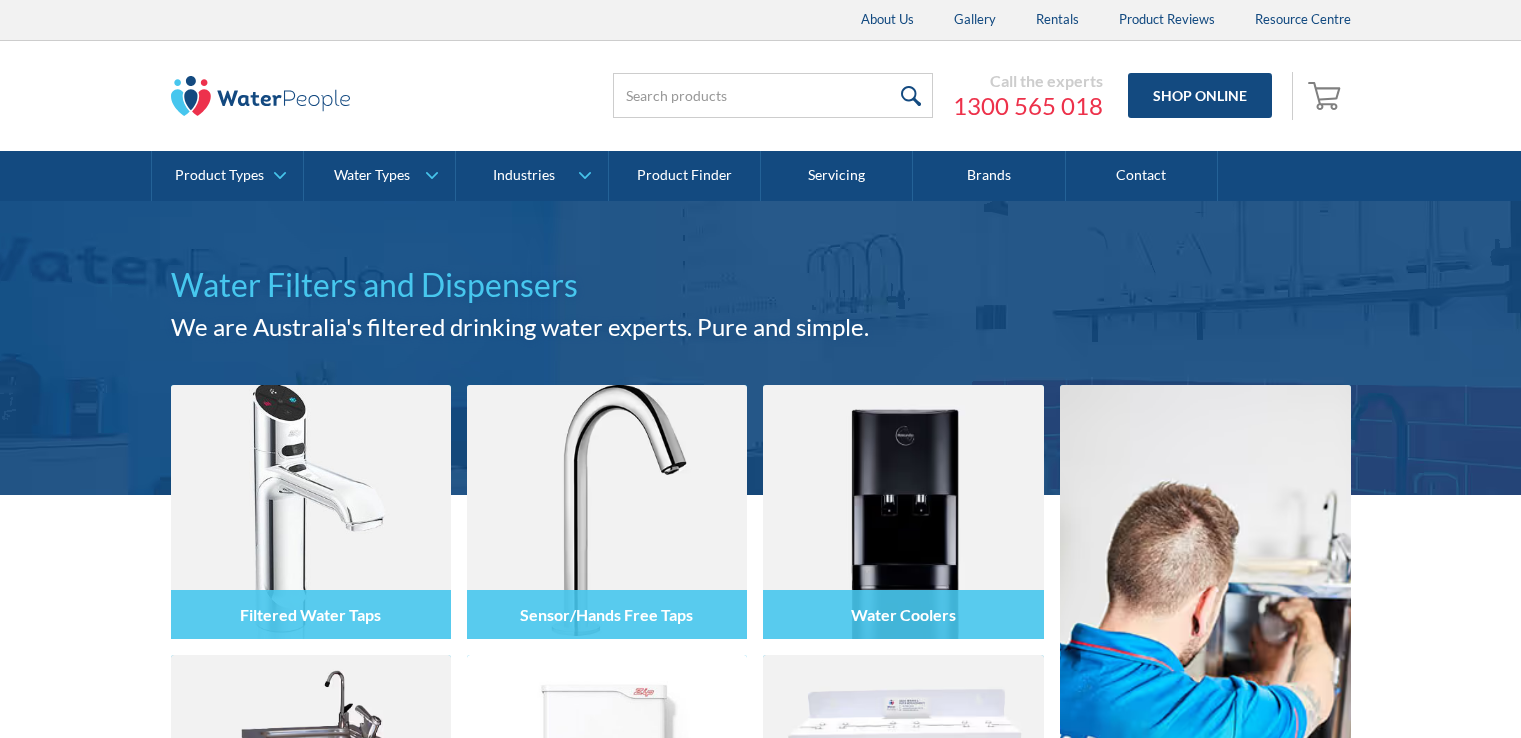 scroll, scrollTop: 0, scrollLeft: 0, axis: both 